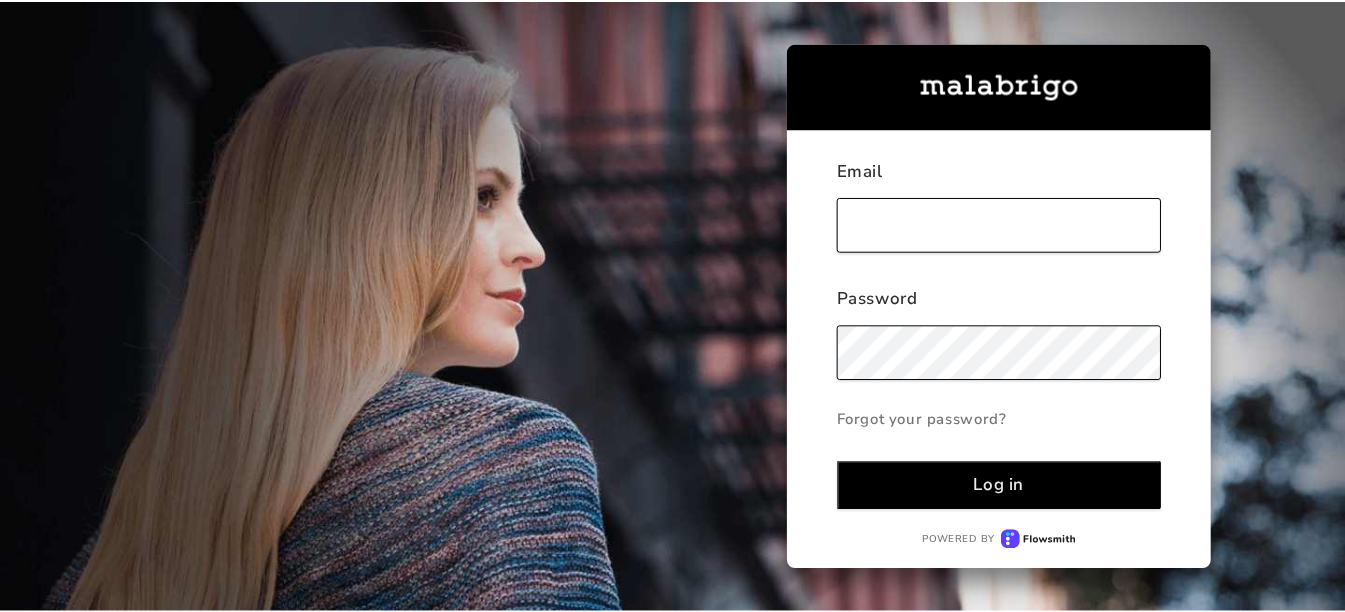 scroll, scrollTop: 0, scrollLeft: 0, axis: both 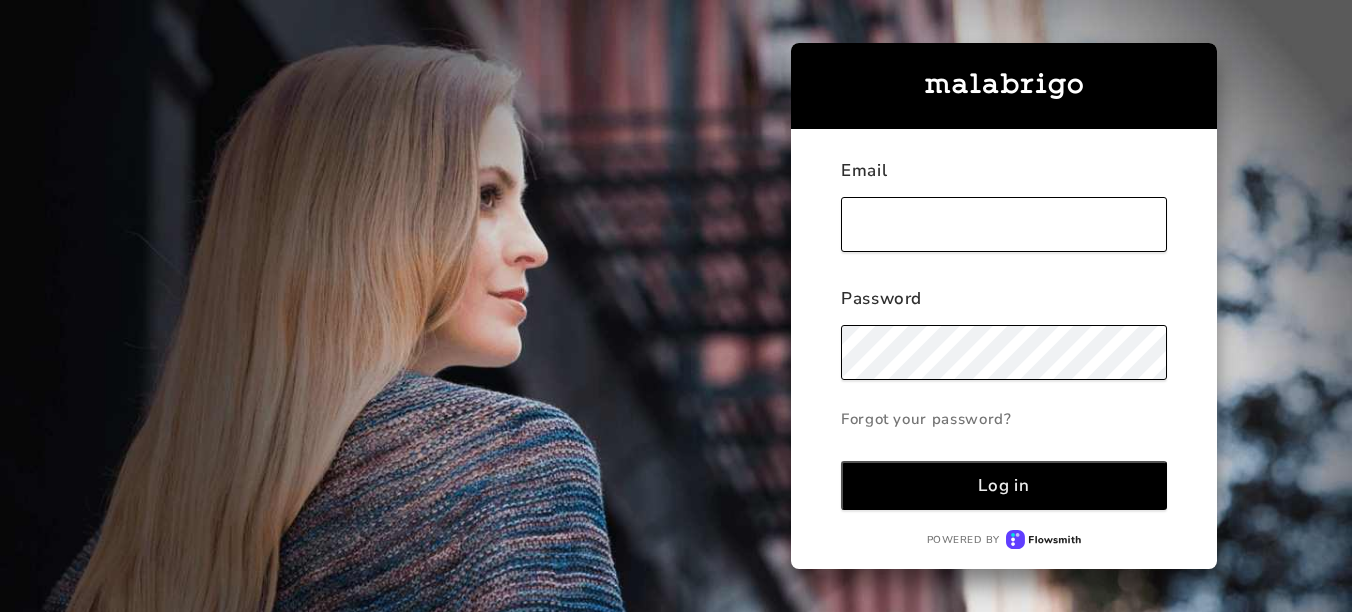 type on "[EMAIL]" 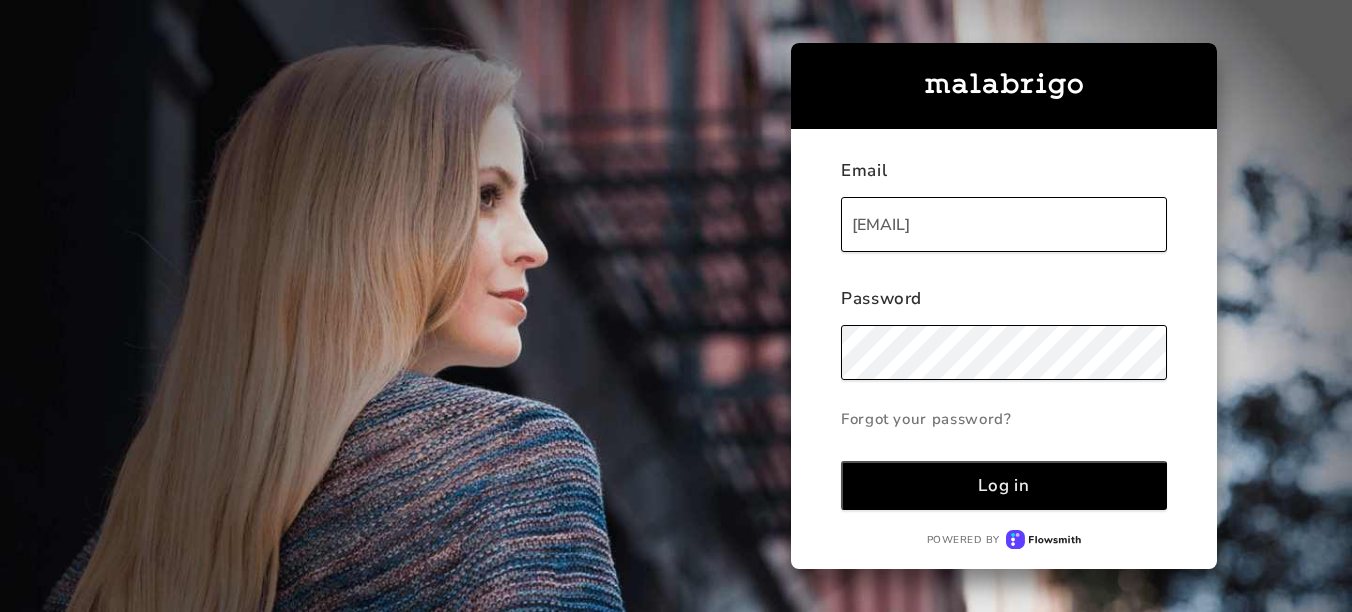 click on "Log in" at bounding box center [1003, 485] 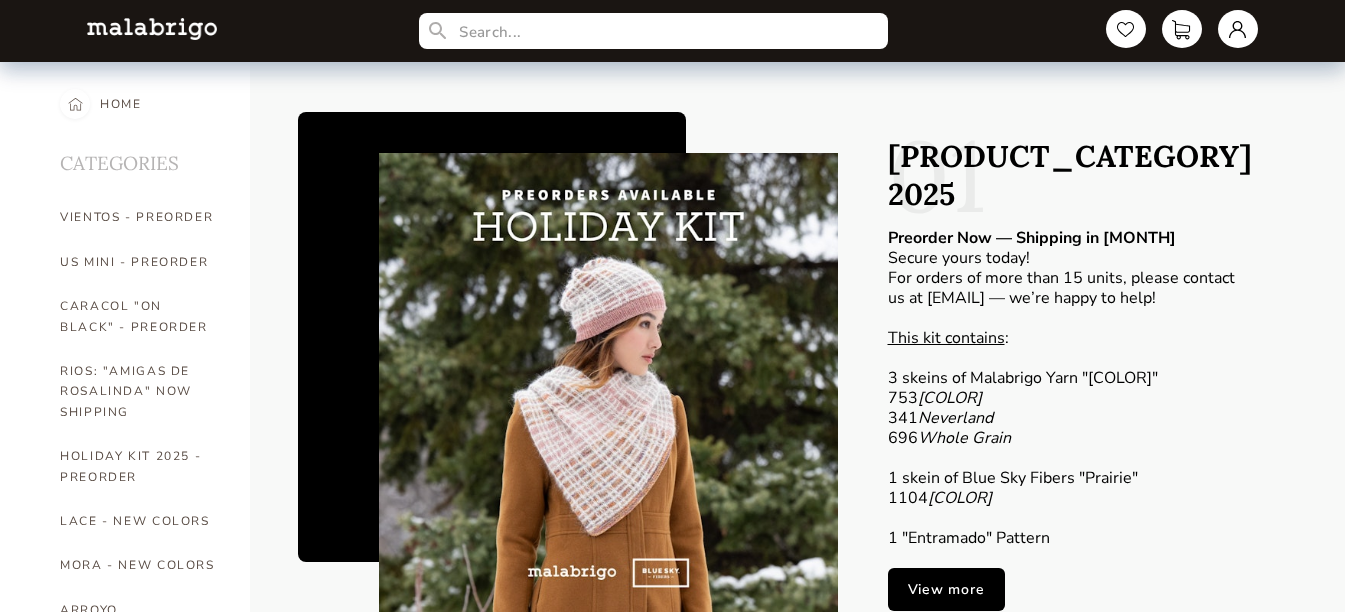 click on "CATEGORIES" at bounding box center (140, 160) 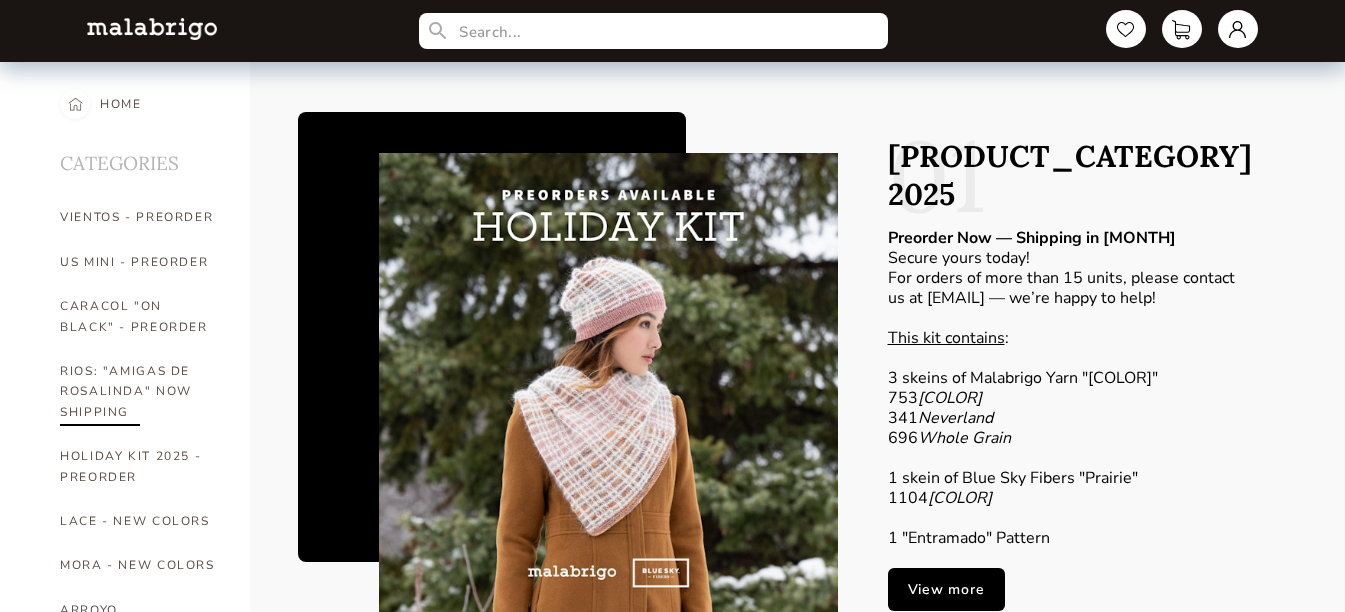 click on "RIOS: "AMIGAS DE ROSALINDA"  NOW SHIPPING" at bounding box center (140, 391) 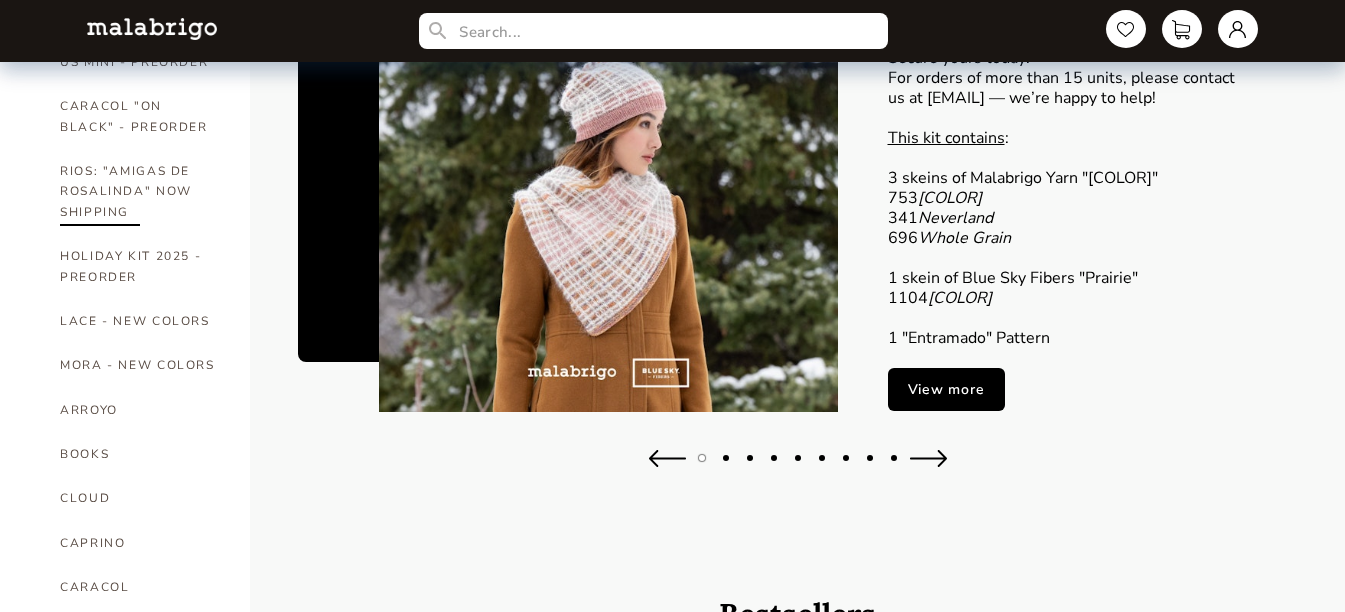 select on "INDEX" 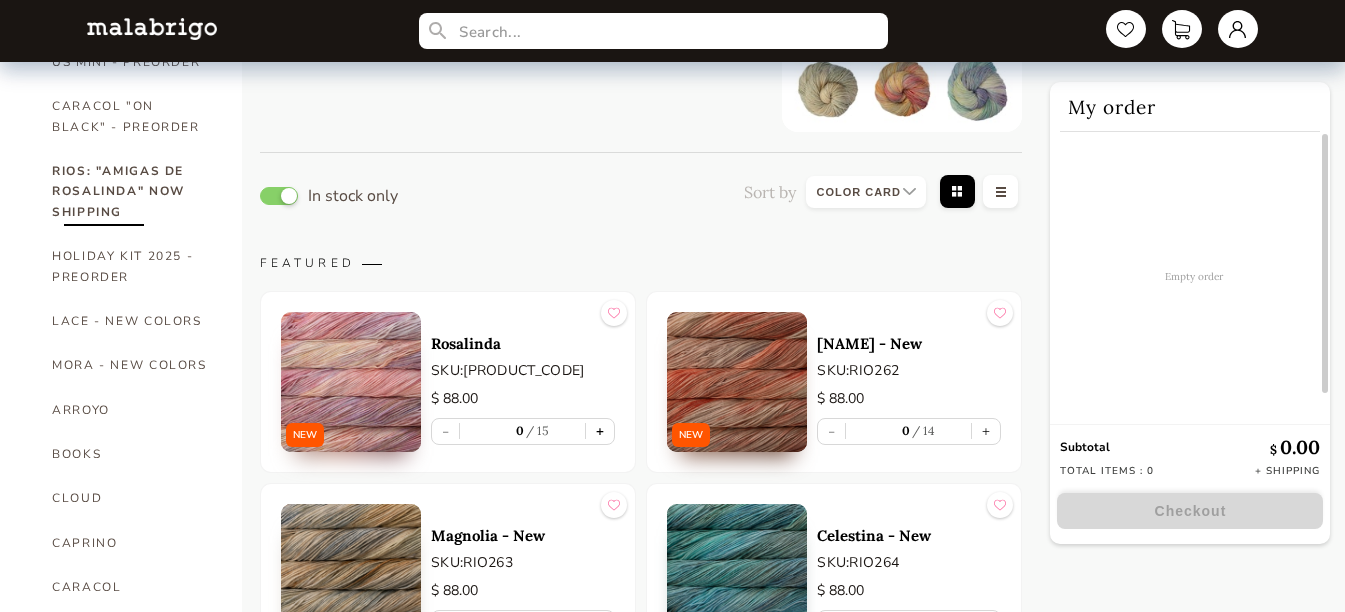 click on "+" at bounding box center [600, 431] 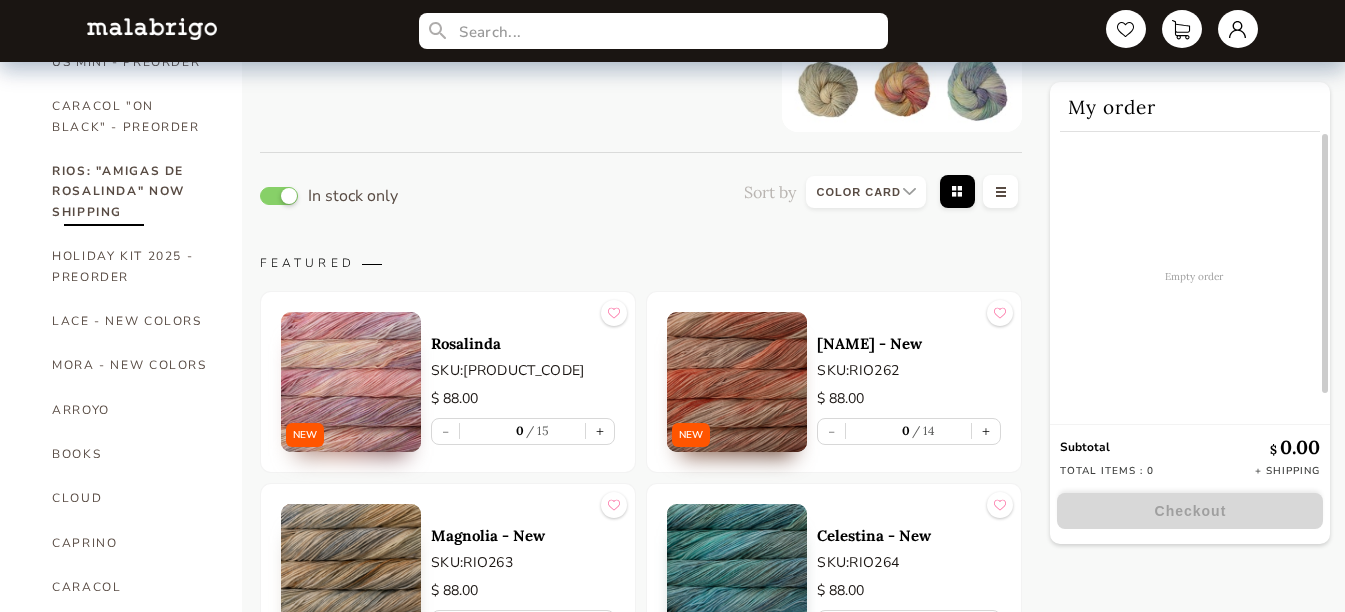 type on "1" 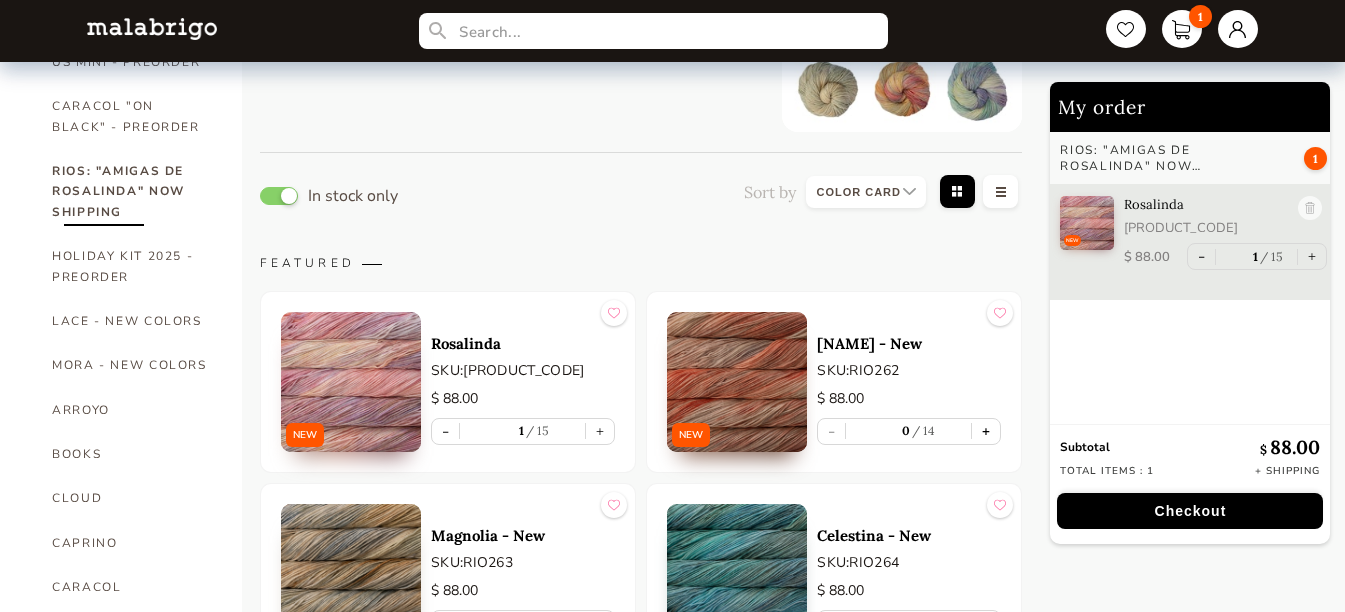 click on "+" at bounding box center [986, 431] 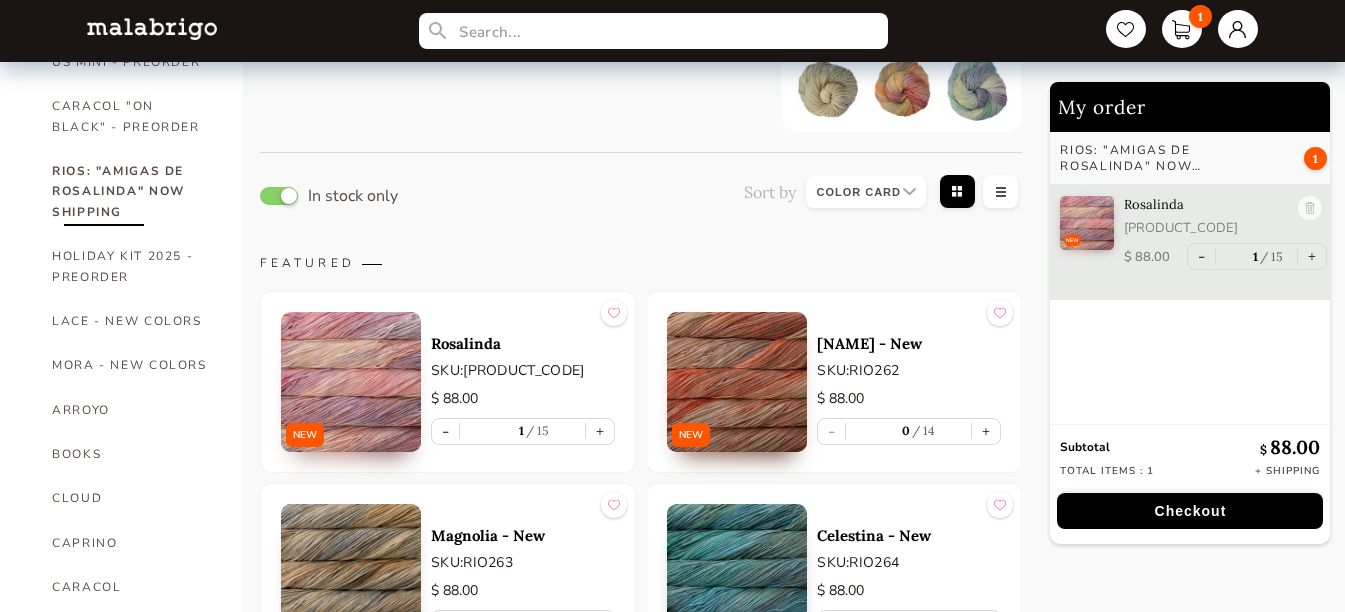 type on "1" 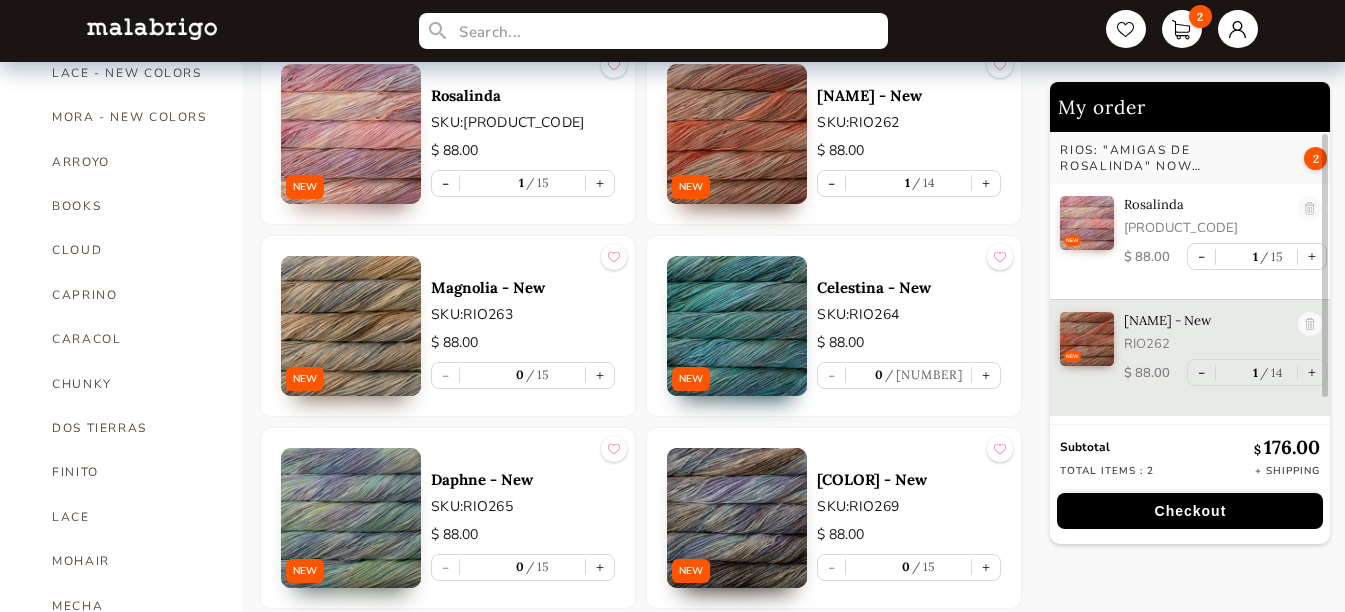 scroll, scrollTop: 500, scrollLeft: 0, axis: vertical 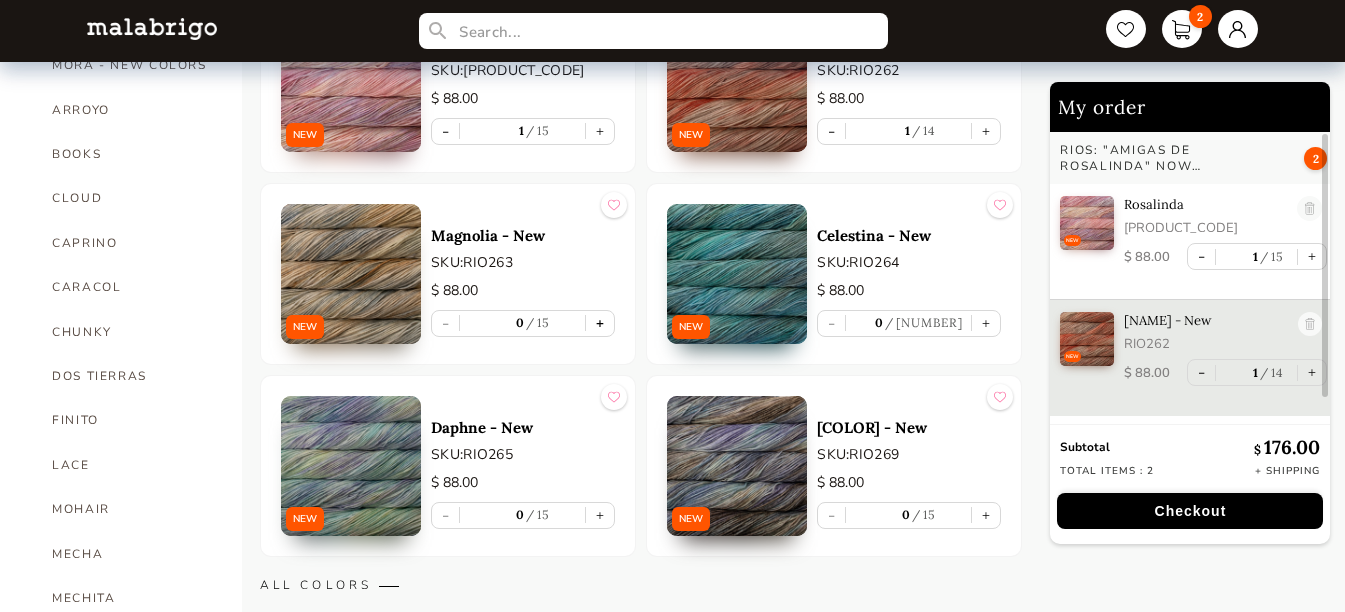 click on "+" at bounding box center [600, 323] 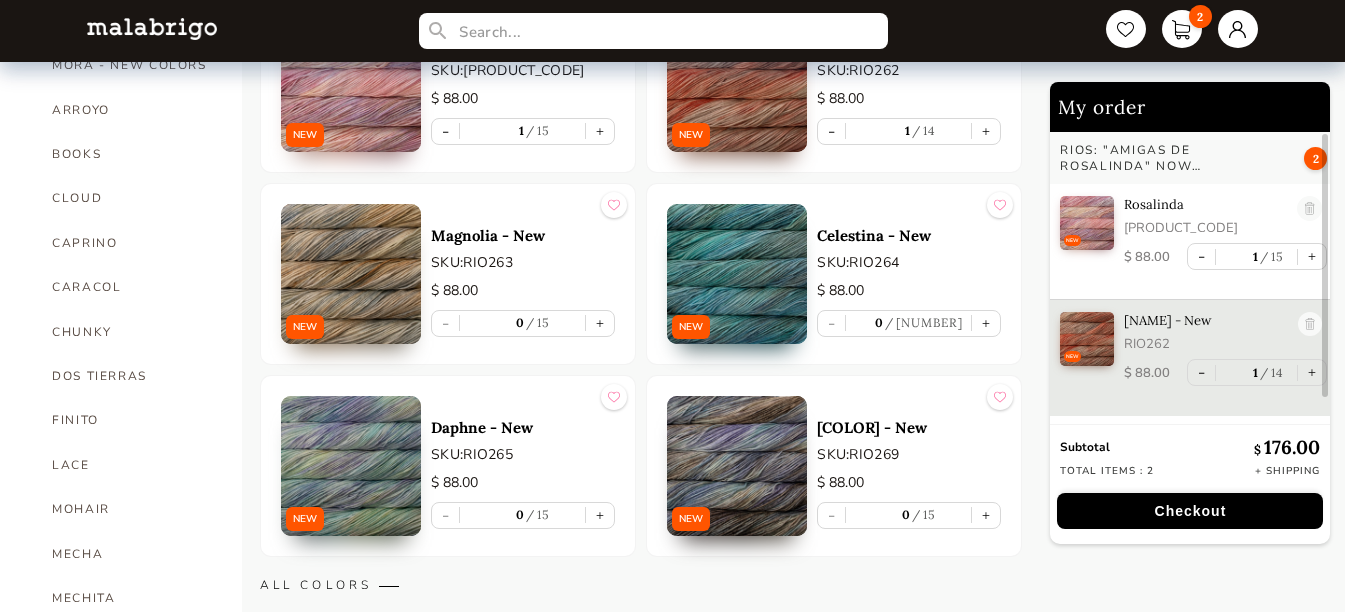 type on "1" 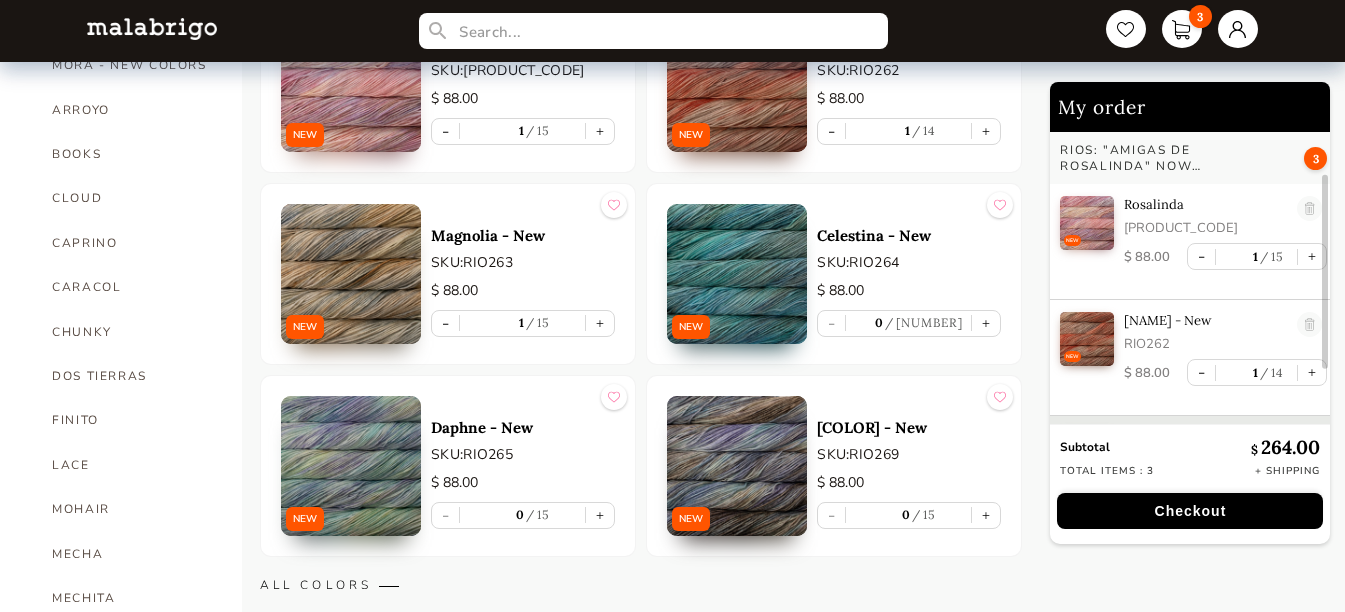 scroll, scrollTop: 7, scrollLeft: 0, axis: vertical 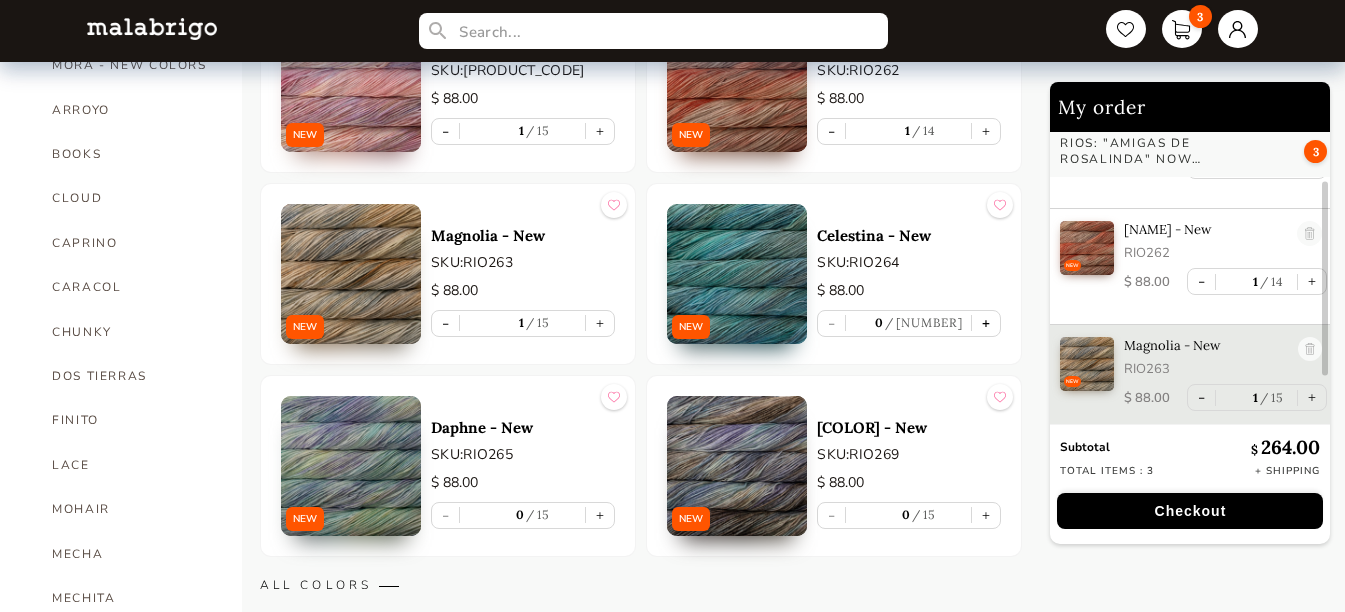 click on "+" at bounding box center [986, 323] 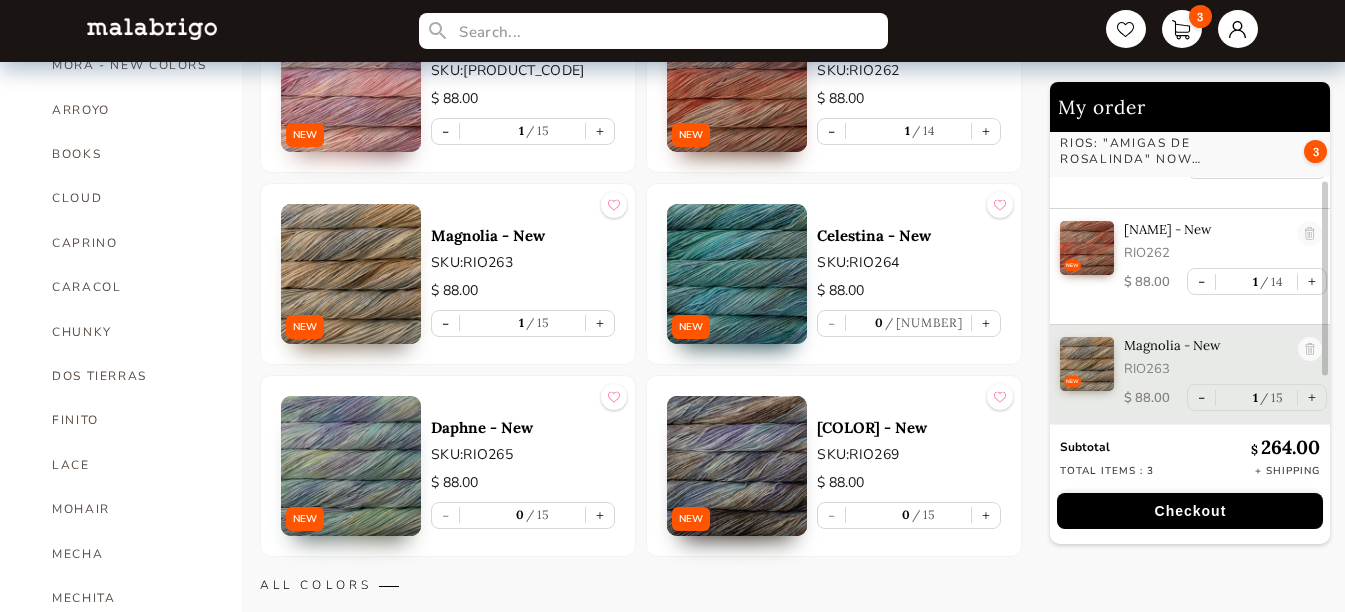 type on "1" 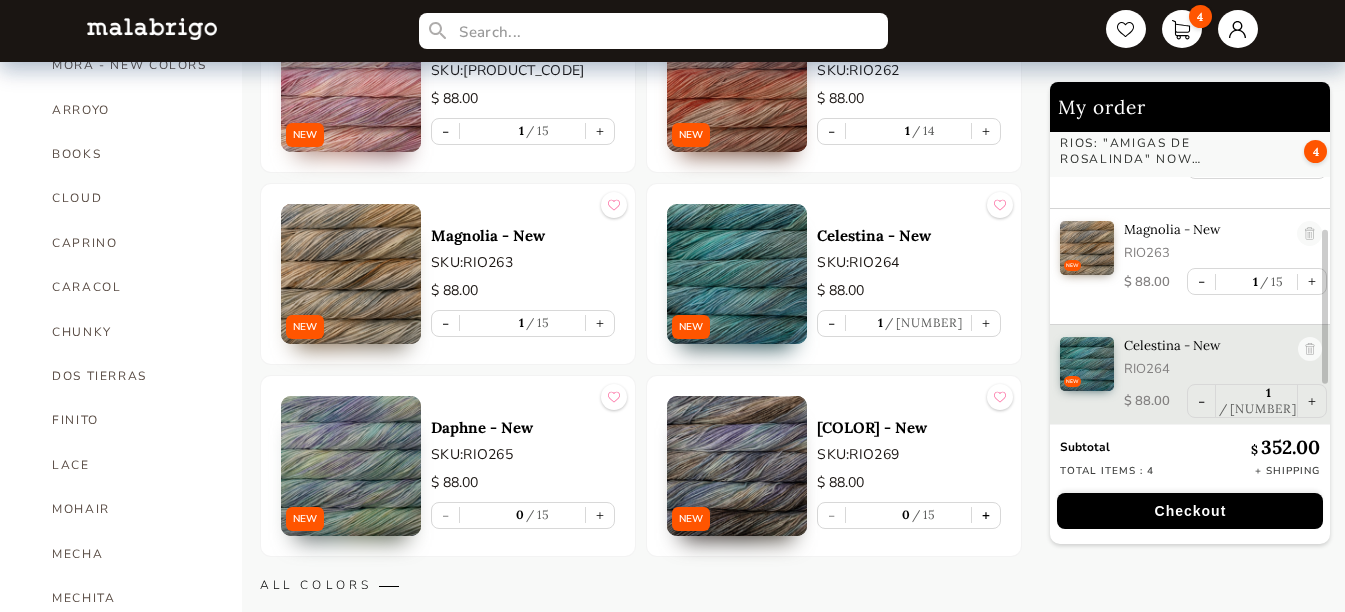 click on "+" at bounding box center [986, 515] 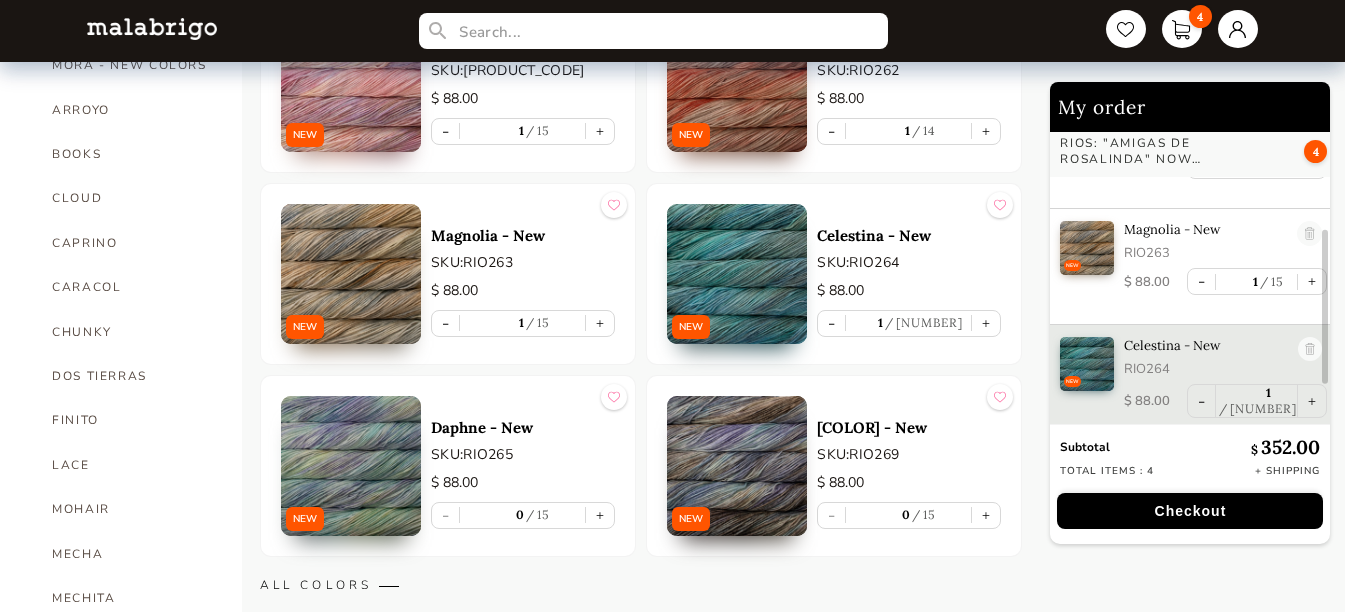 type on "1" 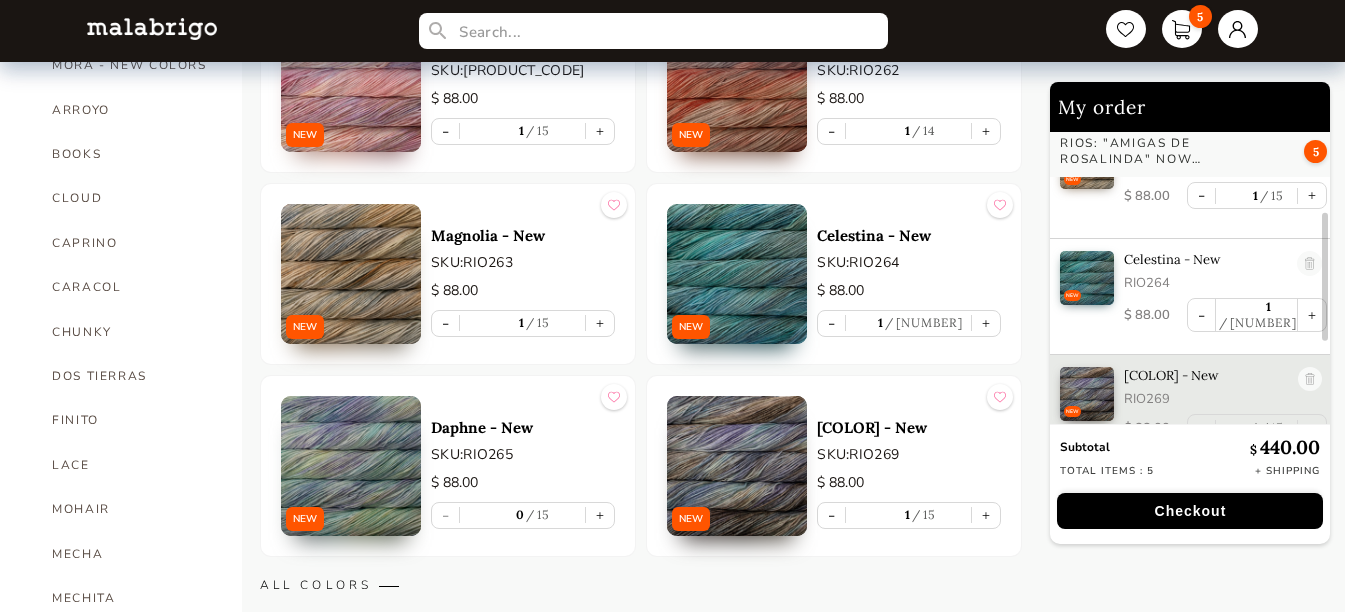 scroll, scrollTop: 316, scrollLeft: 0, axis: vertical 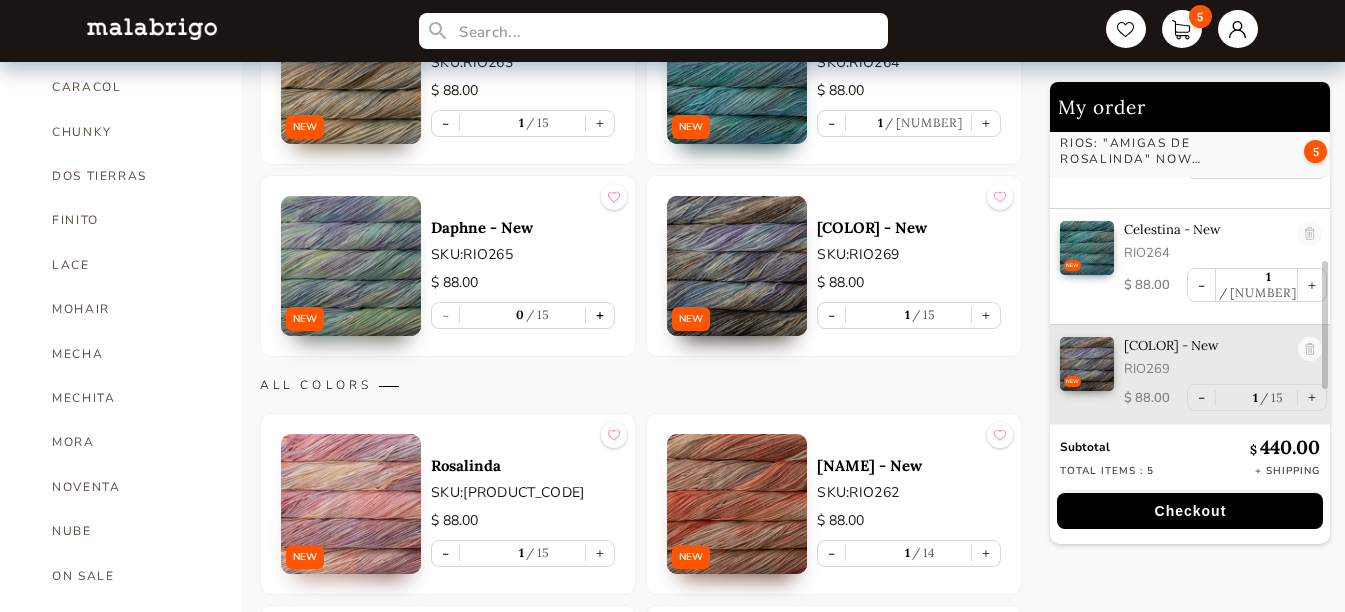 click on "+" at bounding box center [600, 315] 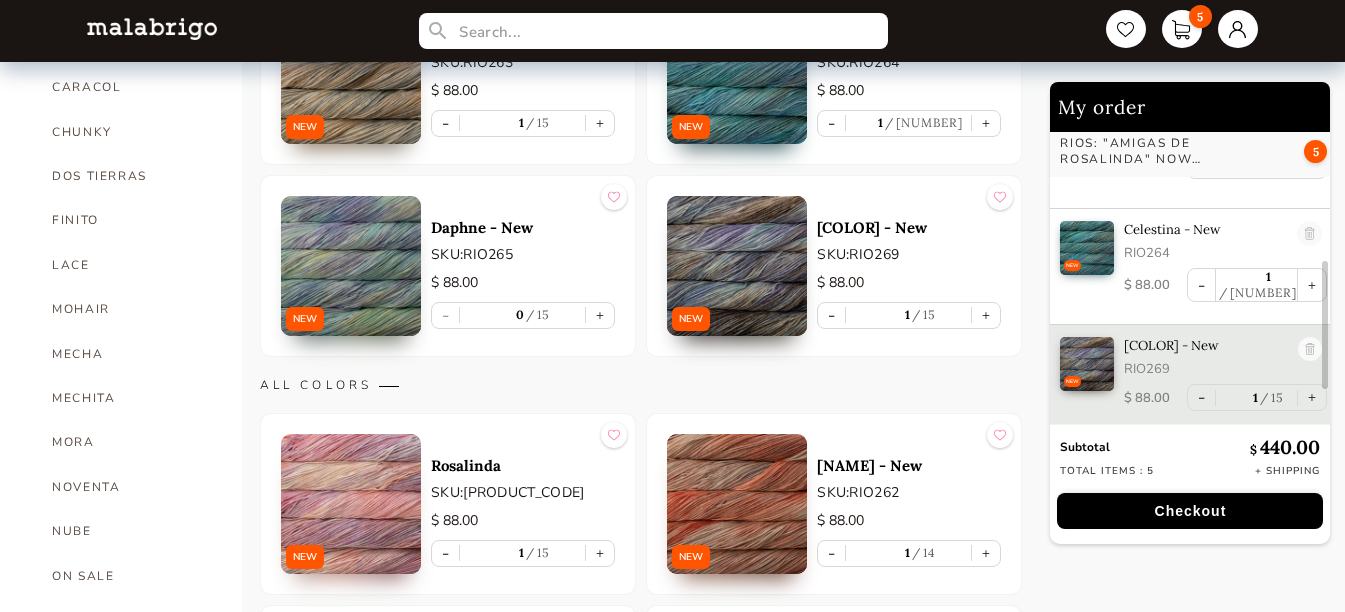 type on "1" 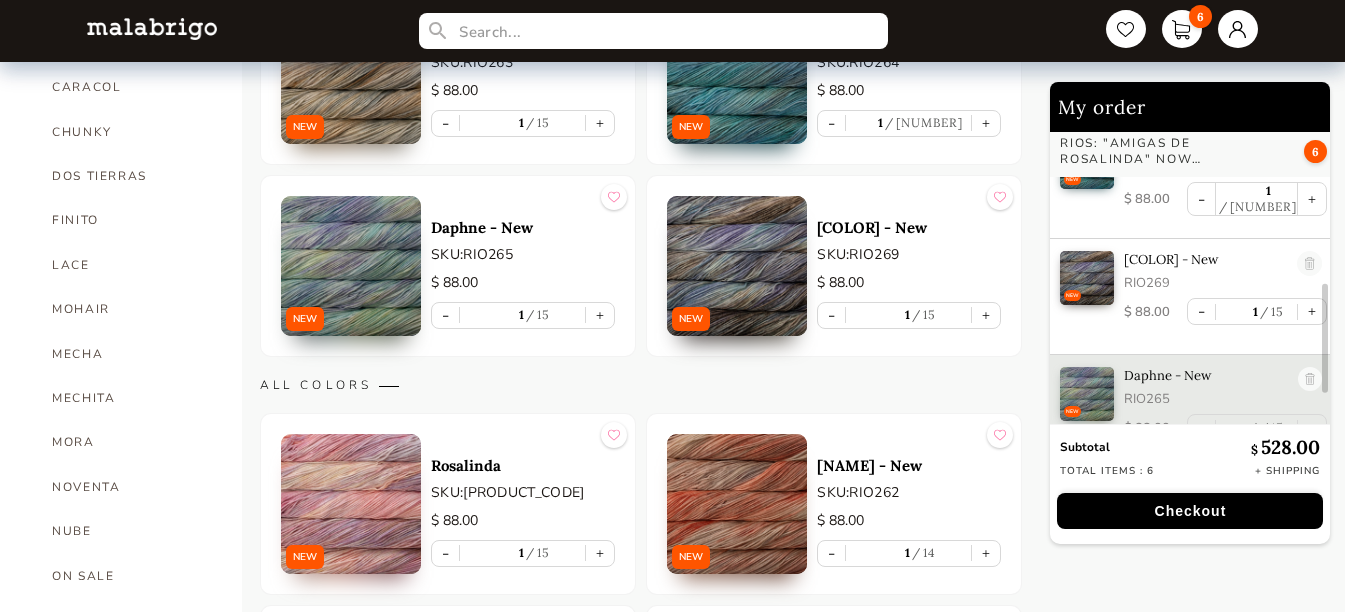 scroll, scrollTop: 432, scrollLeft: 0, axis: vertical 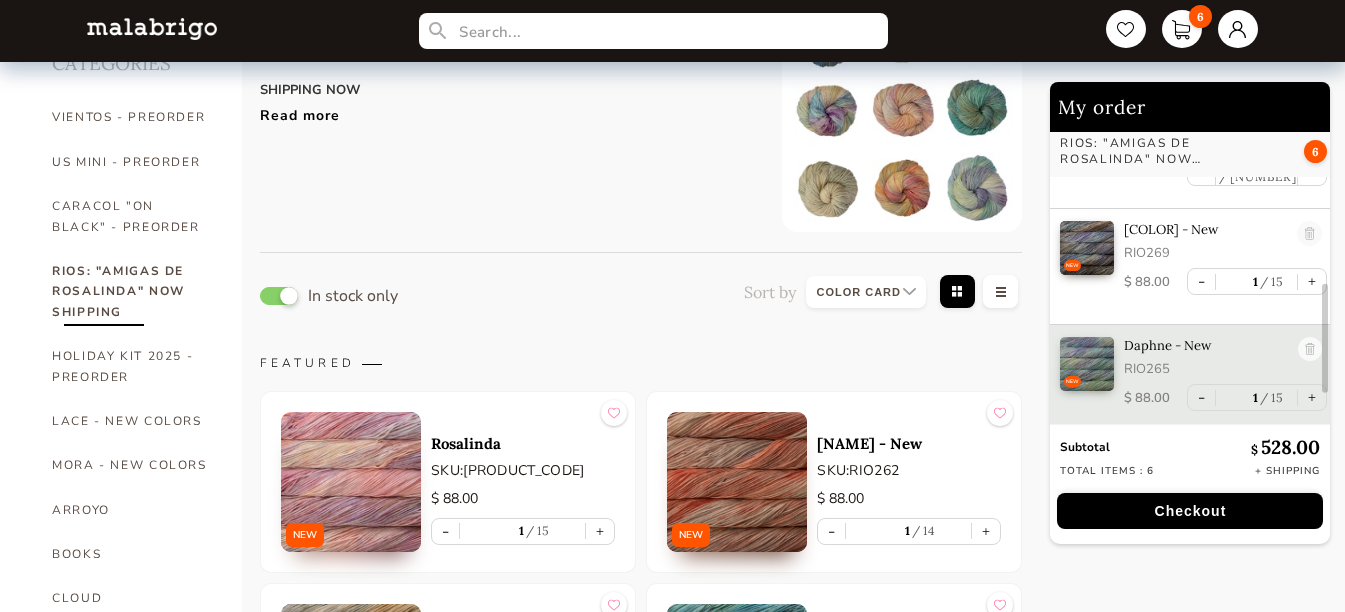 click at bounding box center [279, 296] 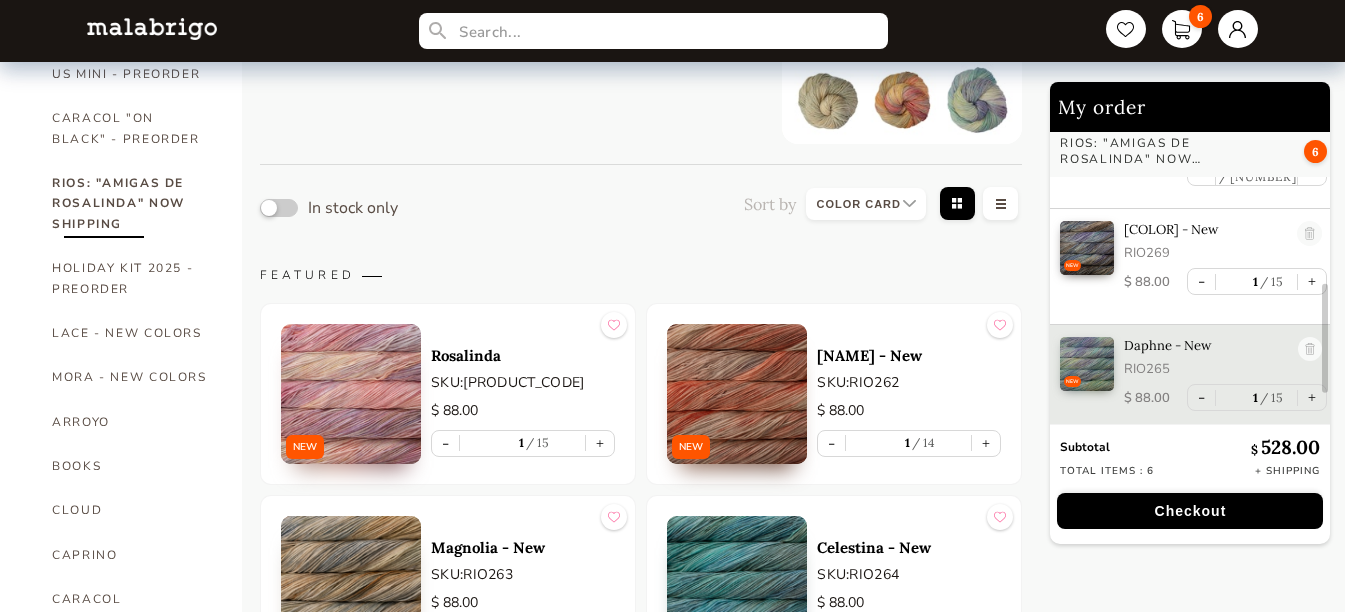 scroll, scrollTop: 0, scrollLeft: 0, axis: both 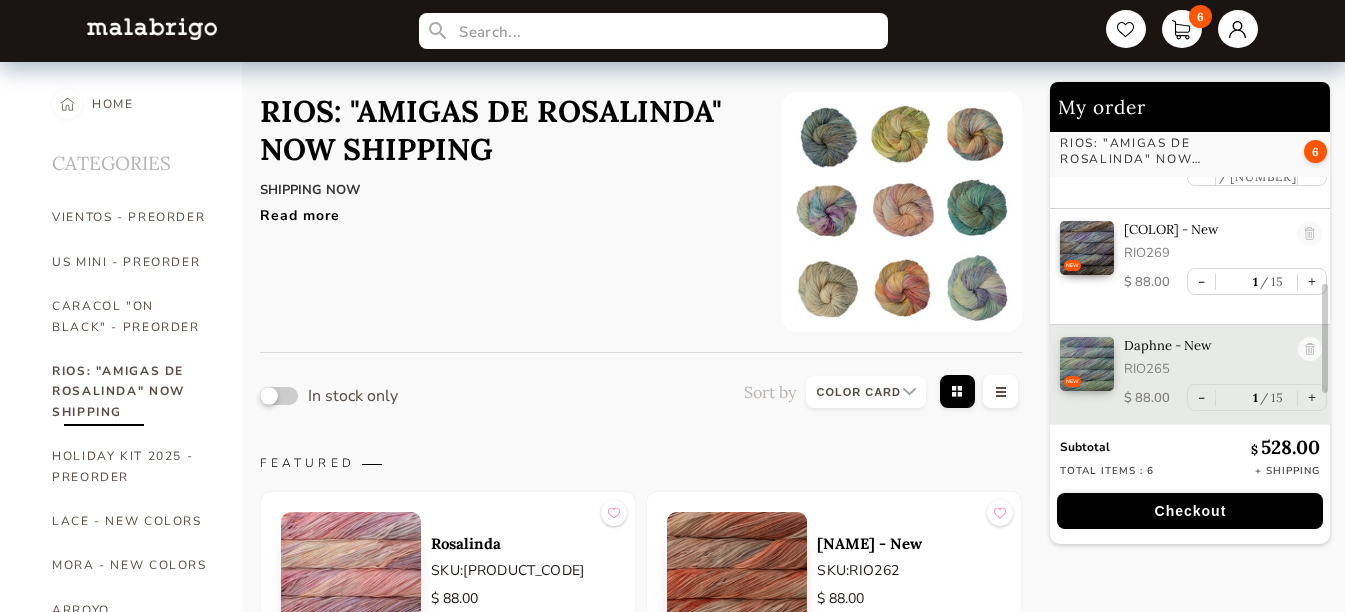 click at bounding box center [279, 396] 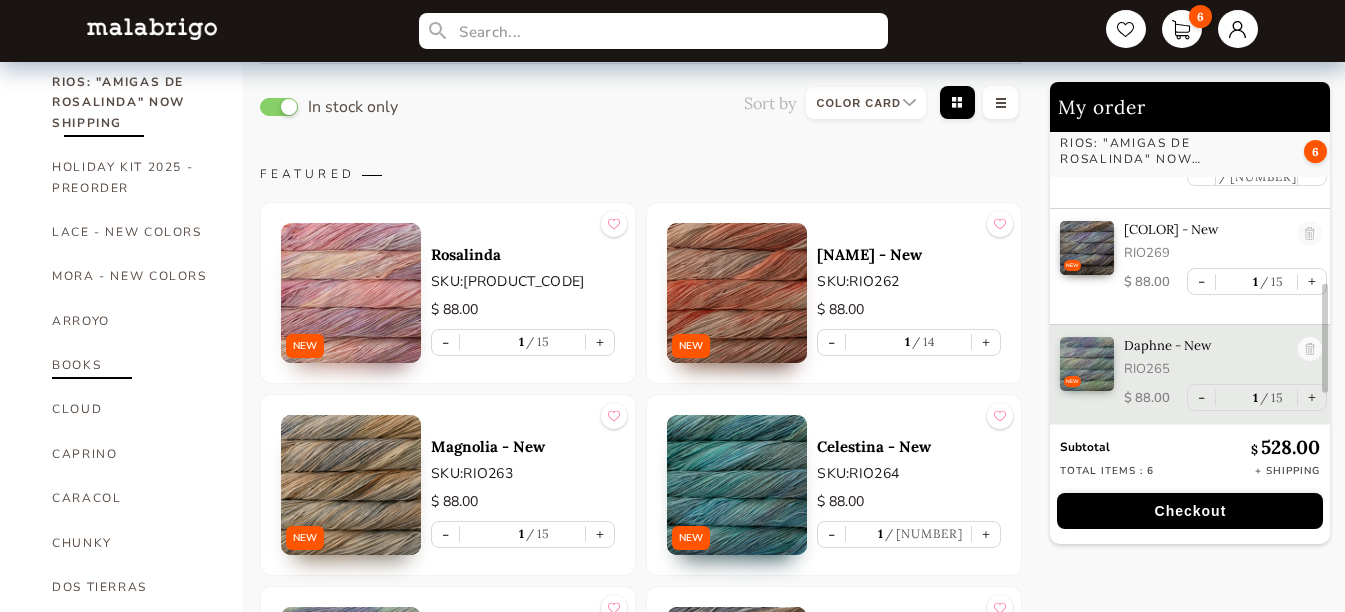scroll, scrollTop: 300, scrollLeft: 0, axis: vertical 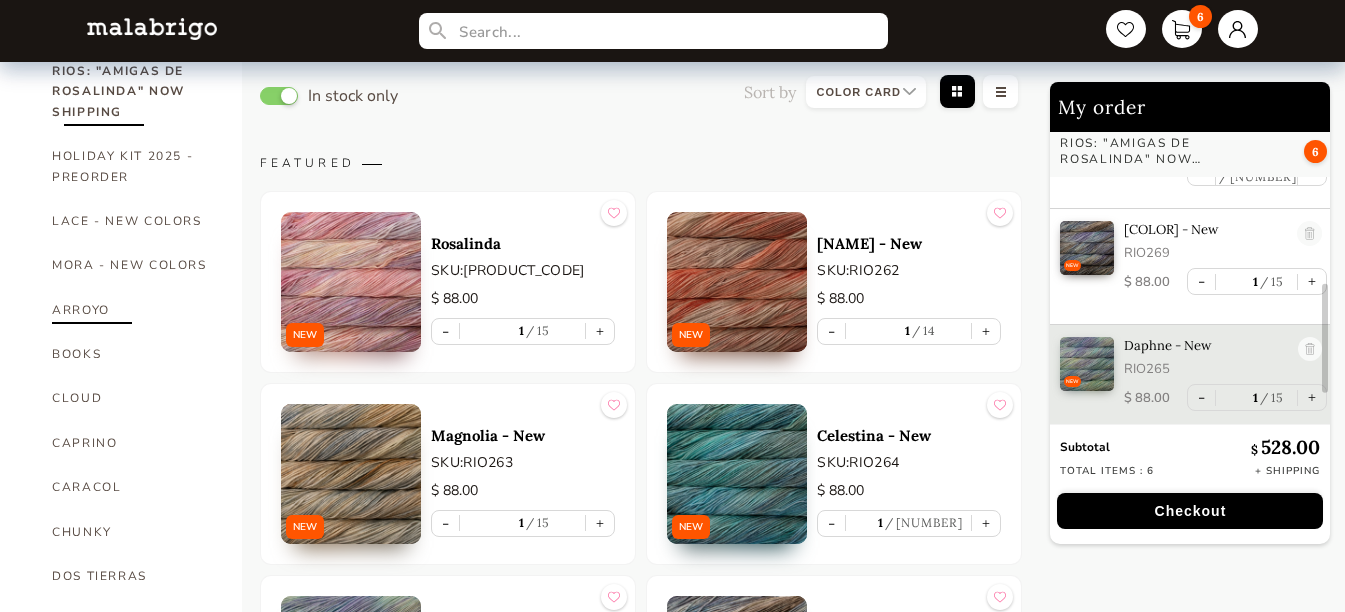 click on "ARROYO" at bounding box center (132, 310) 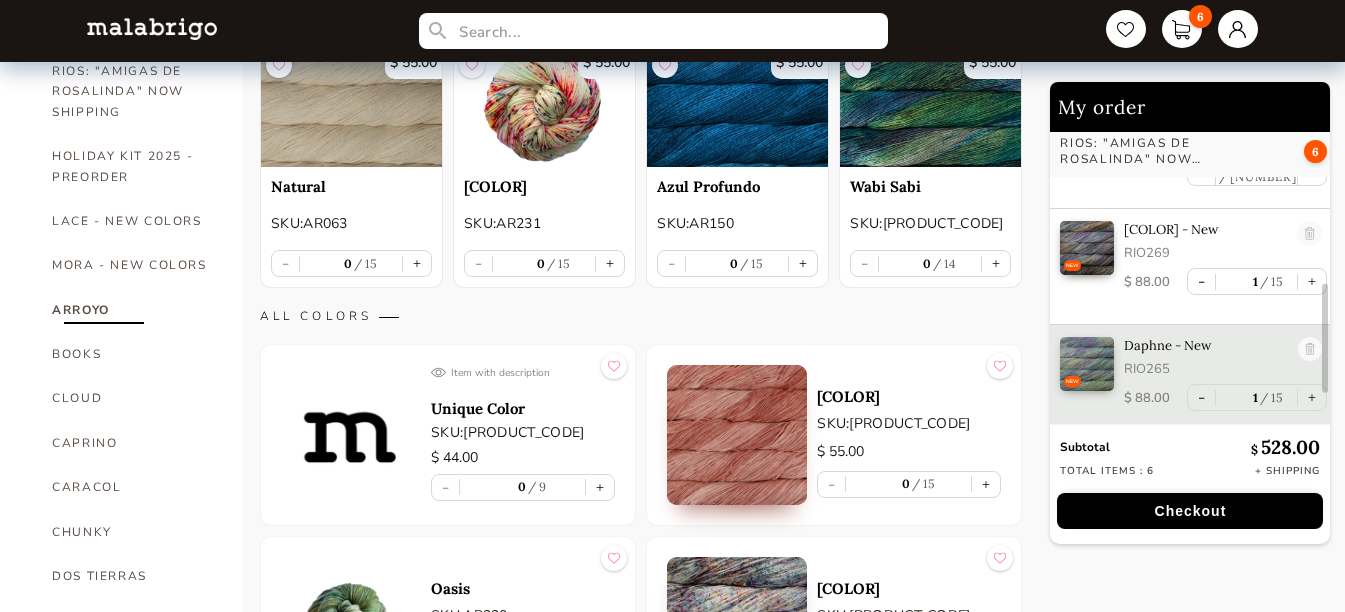 scroll, scrollTop: 400, scrollLeft: 0, axis: vertical 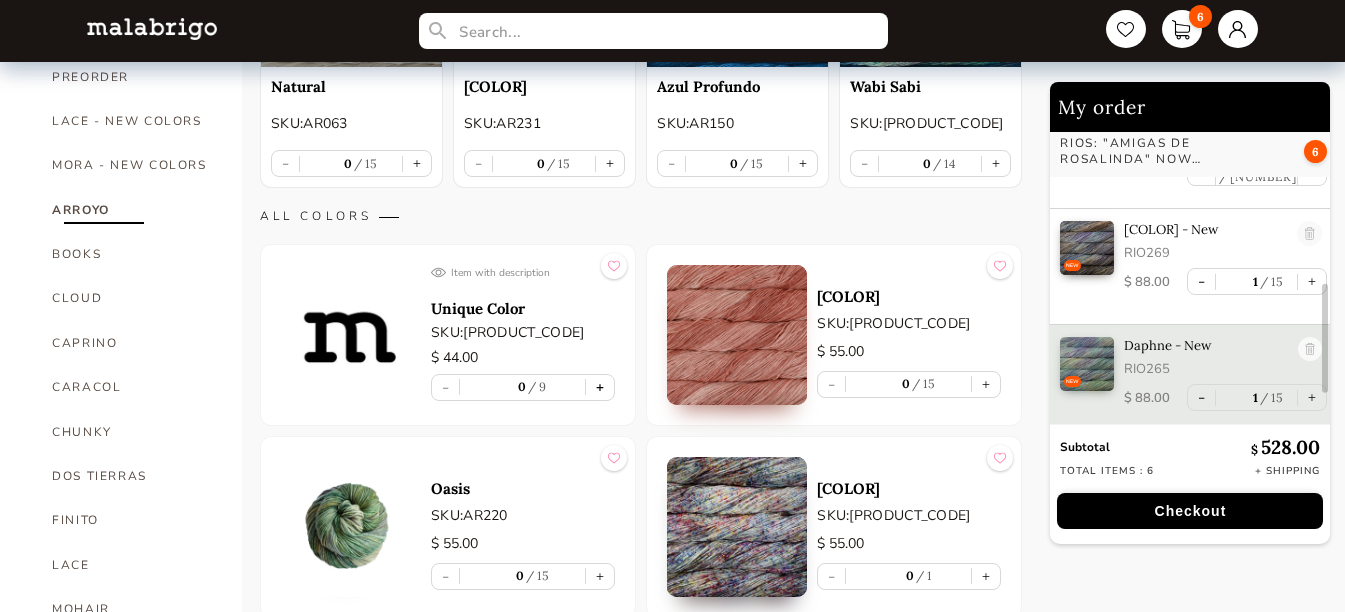 click on "+" at bounding box center (600, 387) 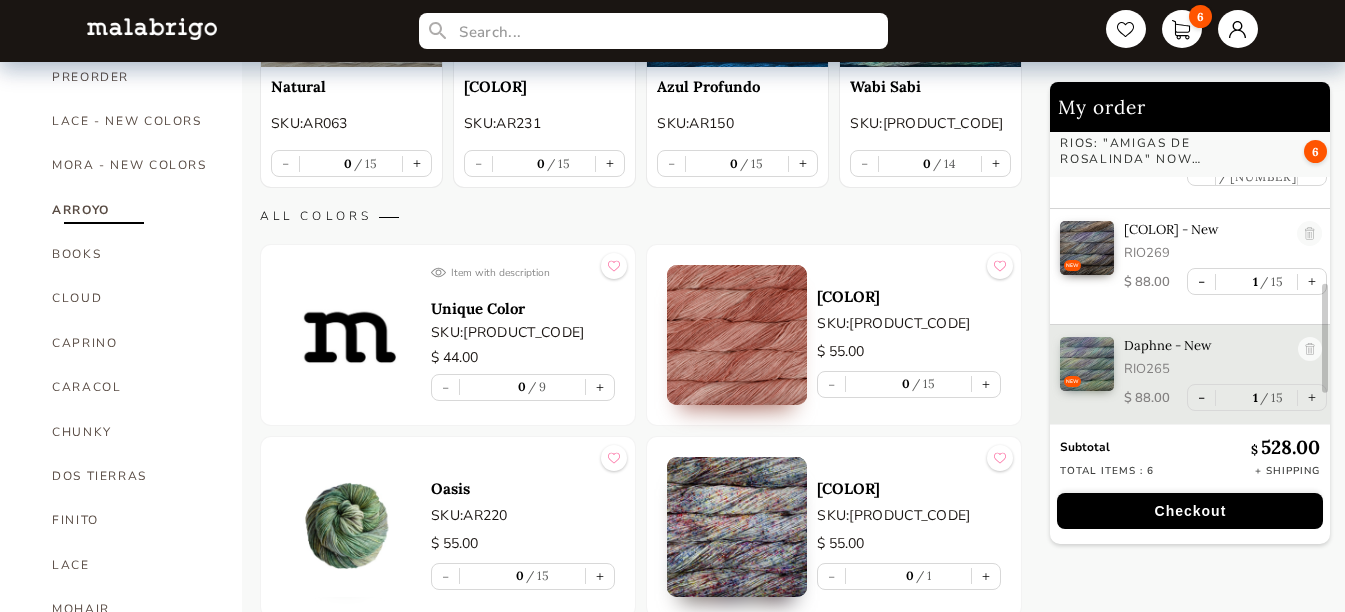 type on "1" 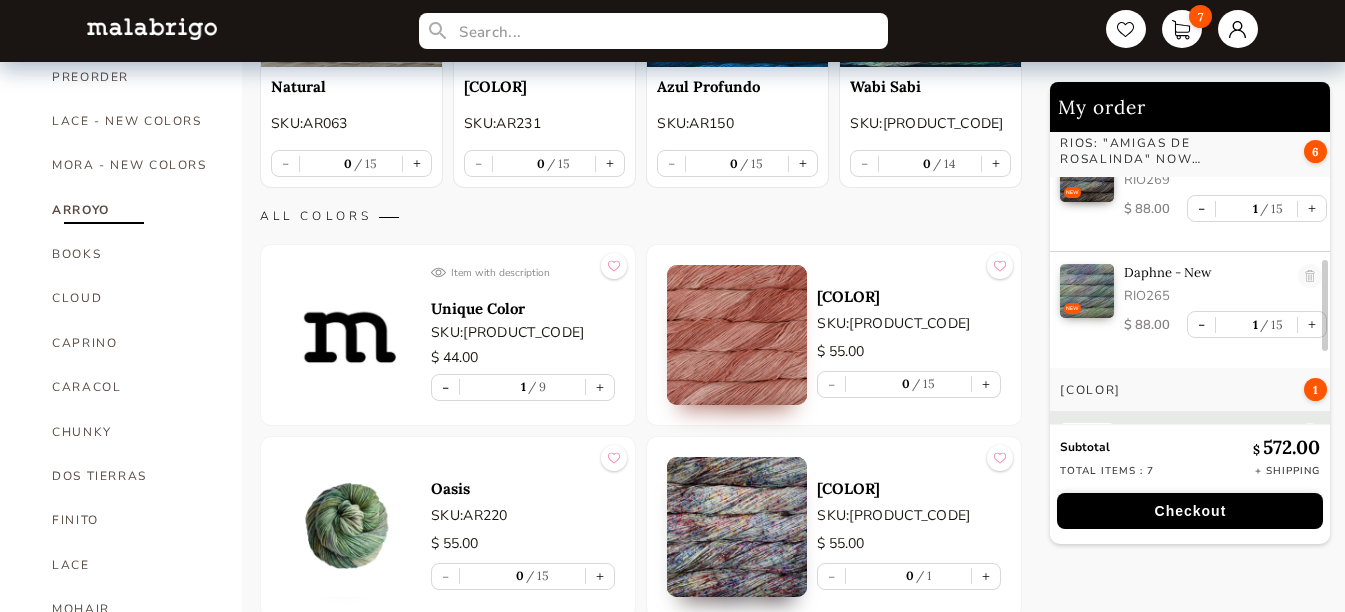 scroll, scrollTop: 591, scrollLeft: 0, axis: vertical 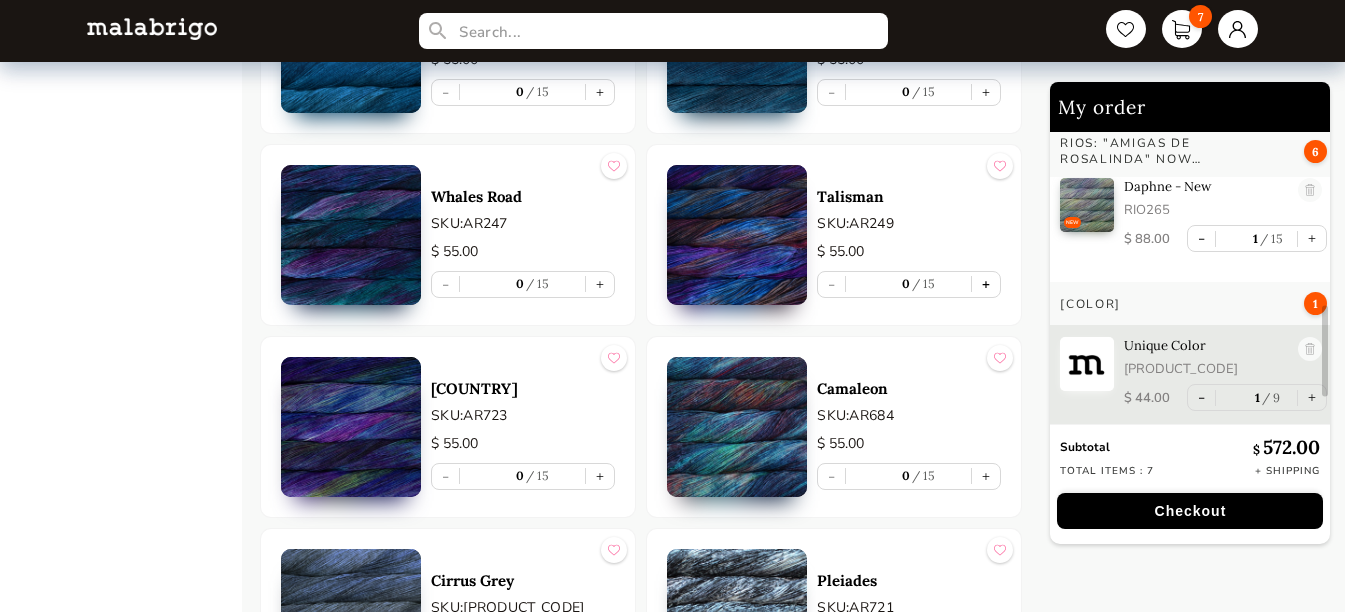 click on "+" at bounding box center (986, 284) 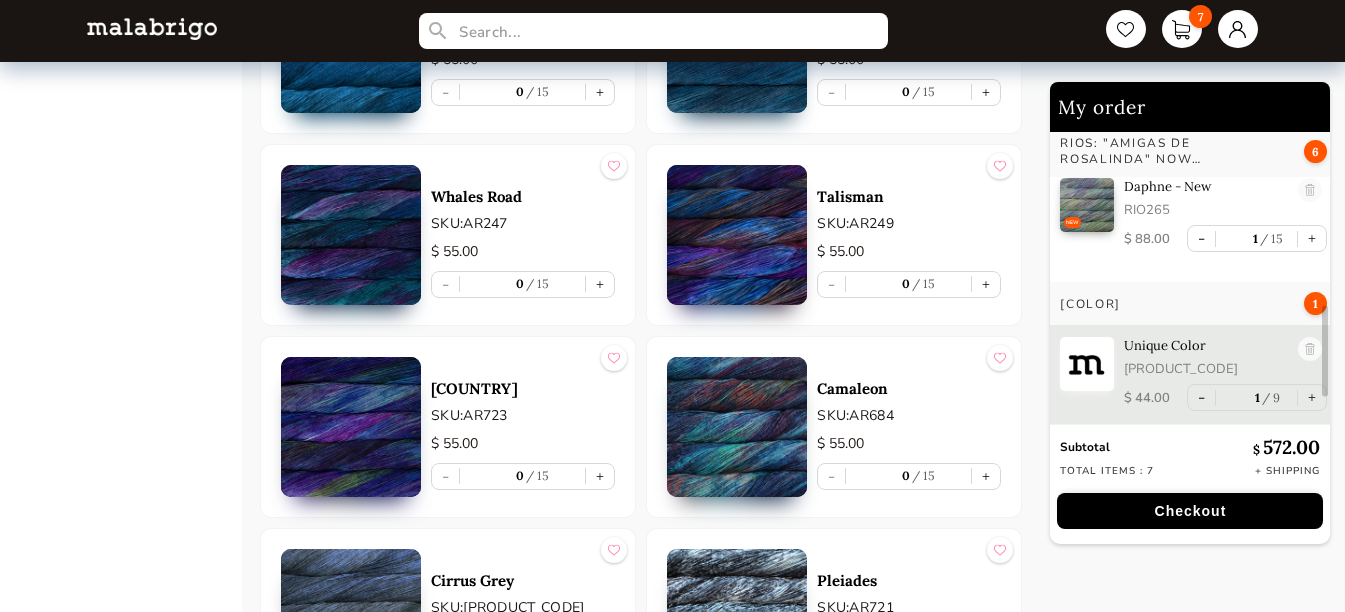 type on "1" 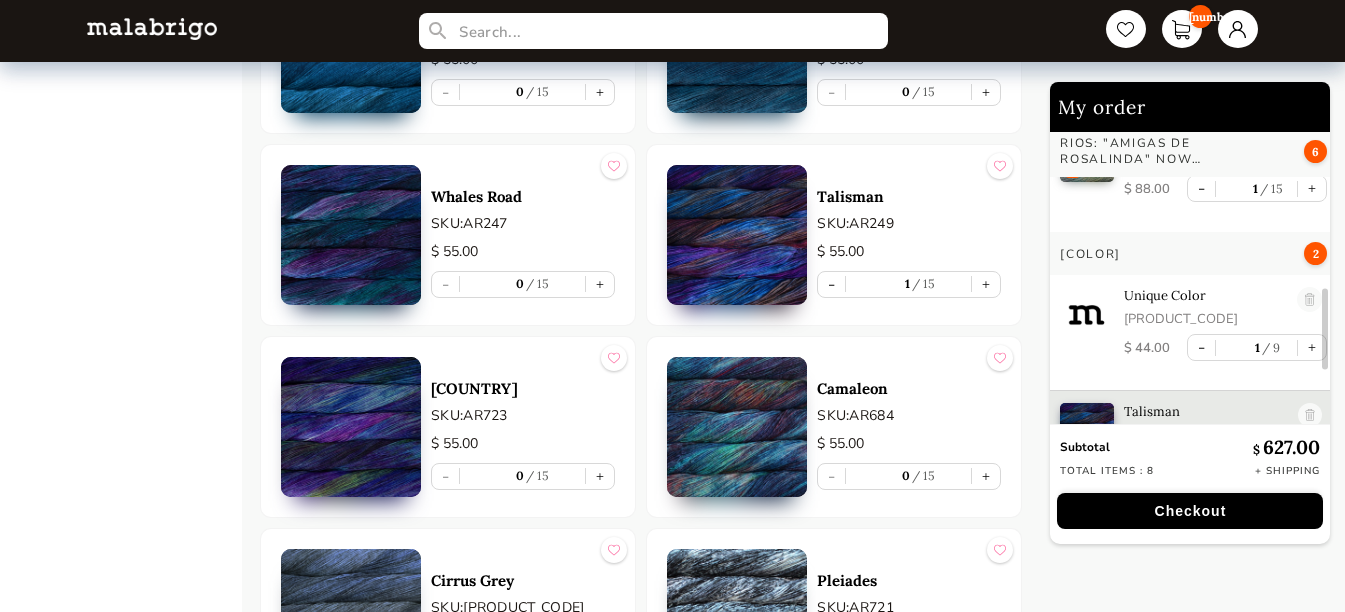 scroll, scrollTop: 707, scrollLeft: 0, axis: vertical 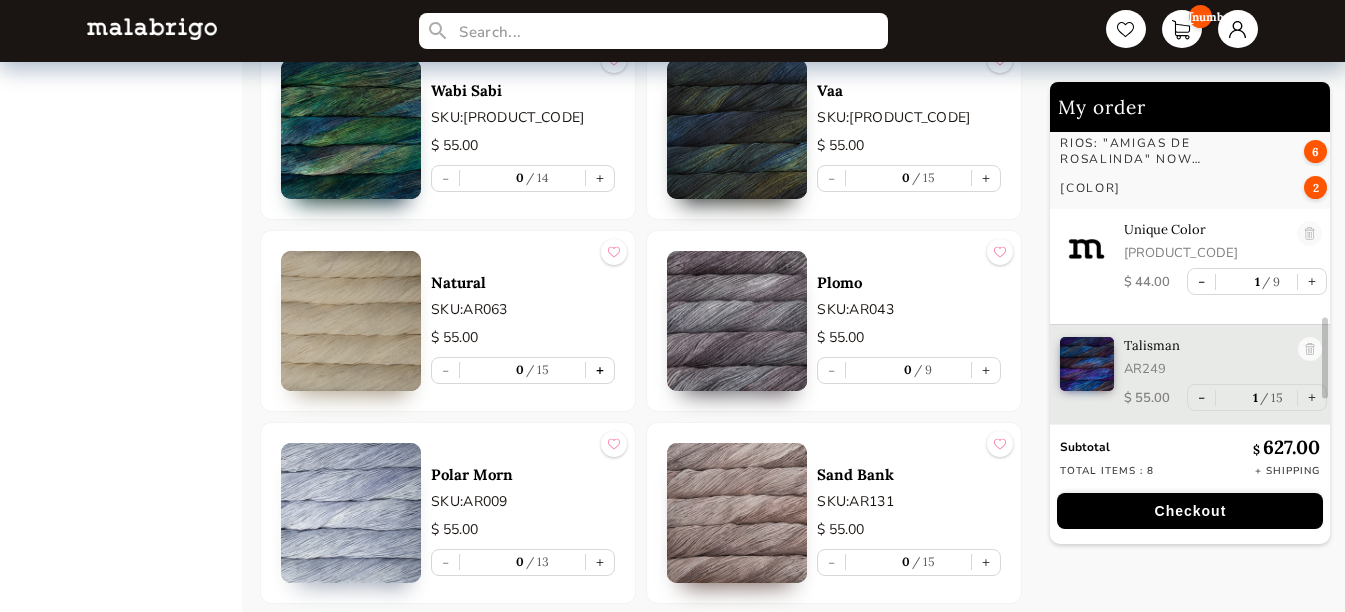 click on "+" at bounding box center (600, 370) 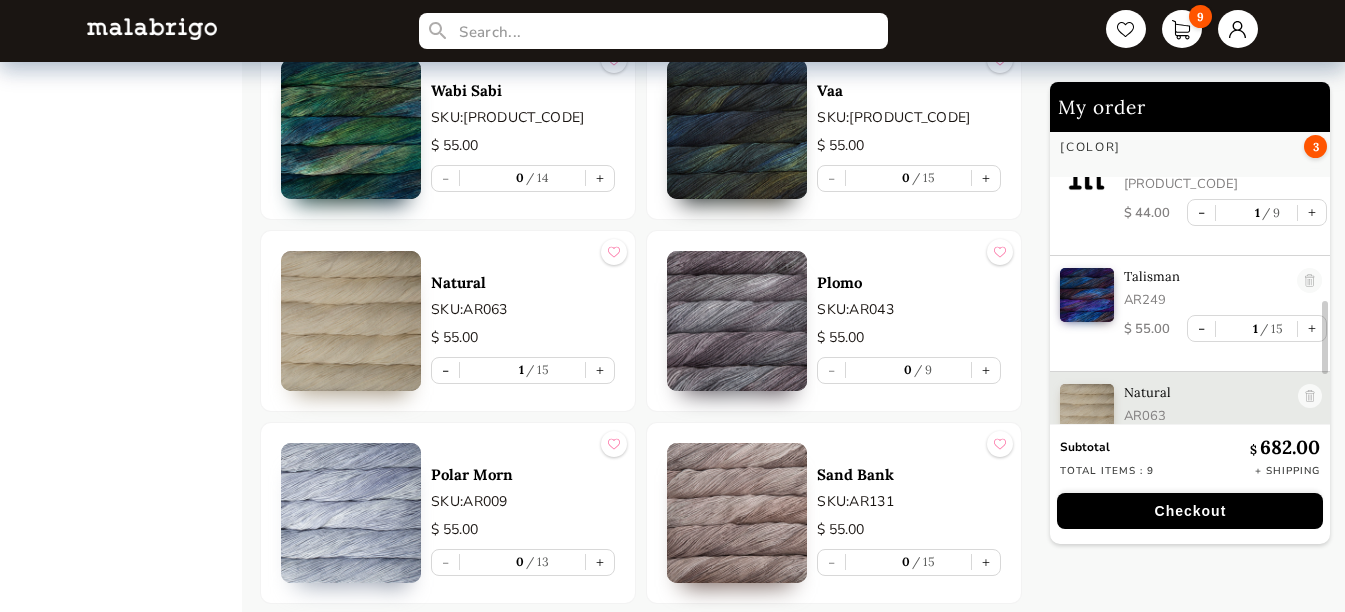 scroll, scrollTop: 823, scrollLeft: 0, axis: vertical 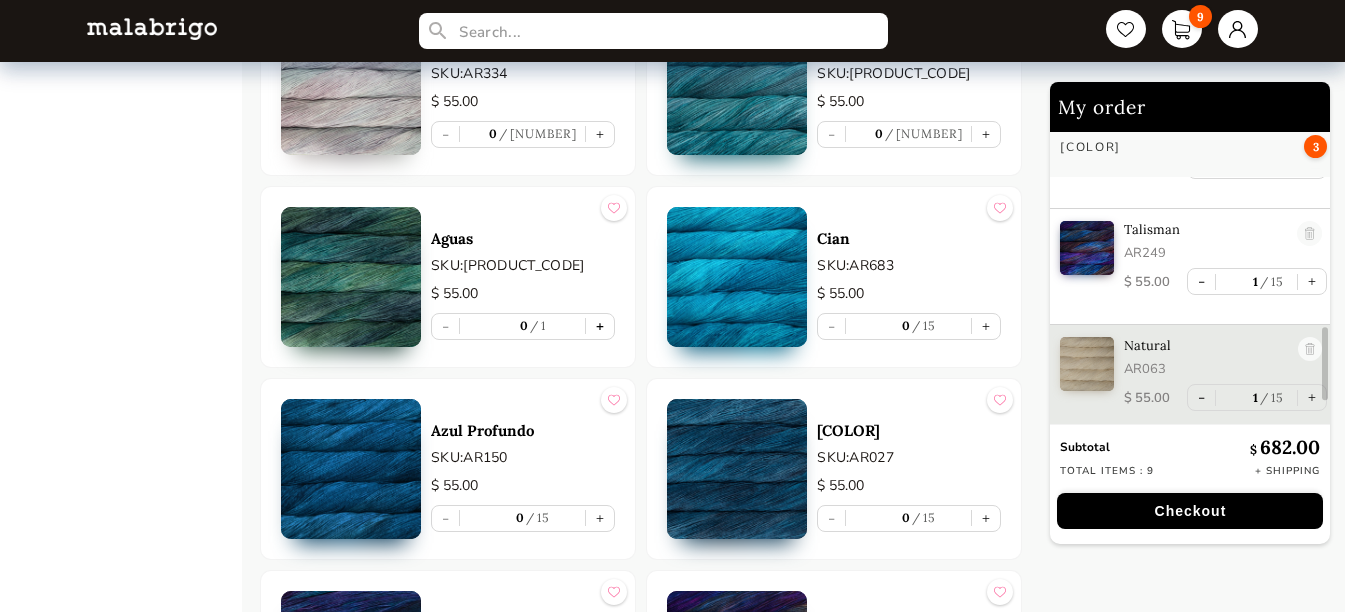 click on "+" at bounding box center (600, 326) 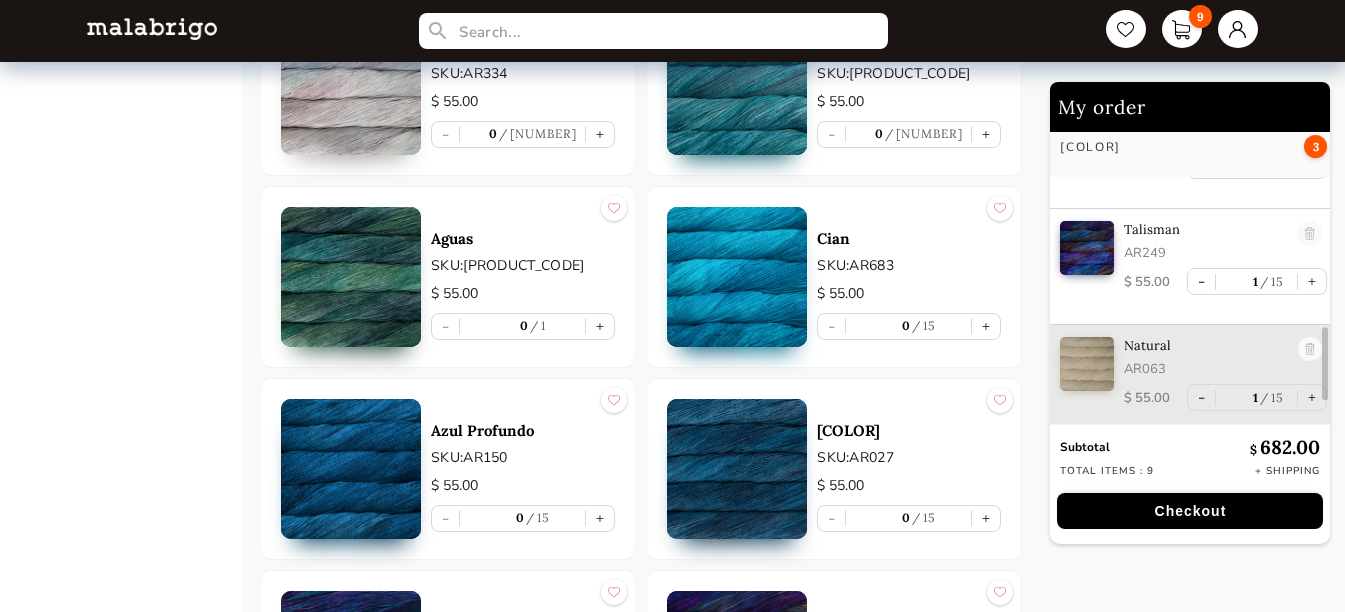 type on "1" 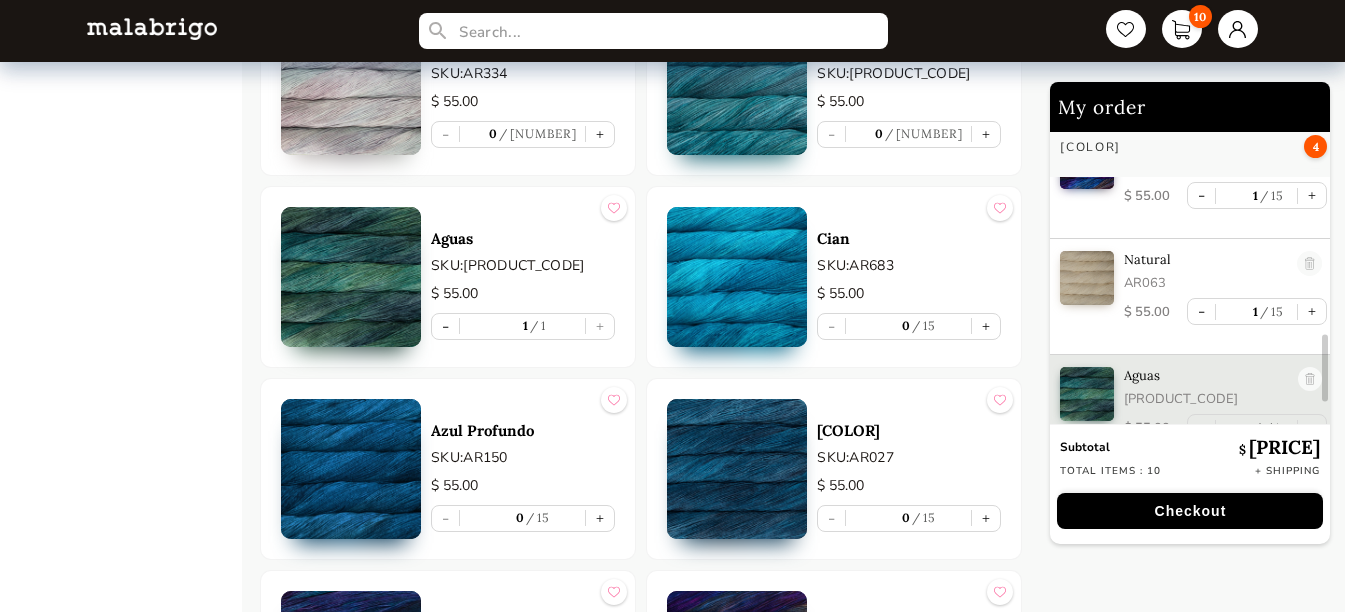 scroll, scrollTop: 939, scrollLeft: 0, axis: vertical 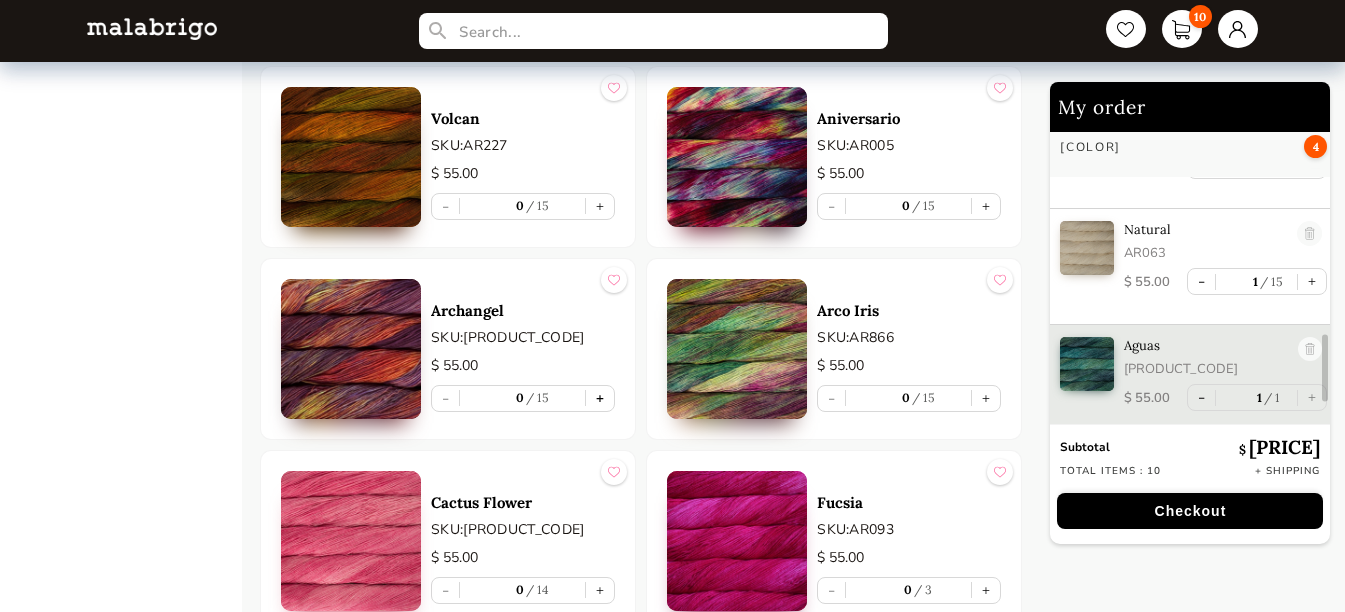 click on "+" at bounding box center (600, 398) 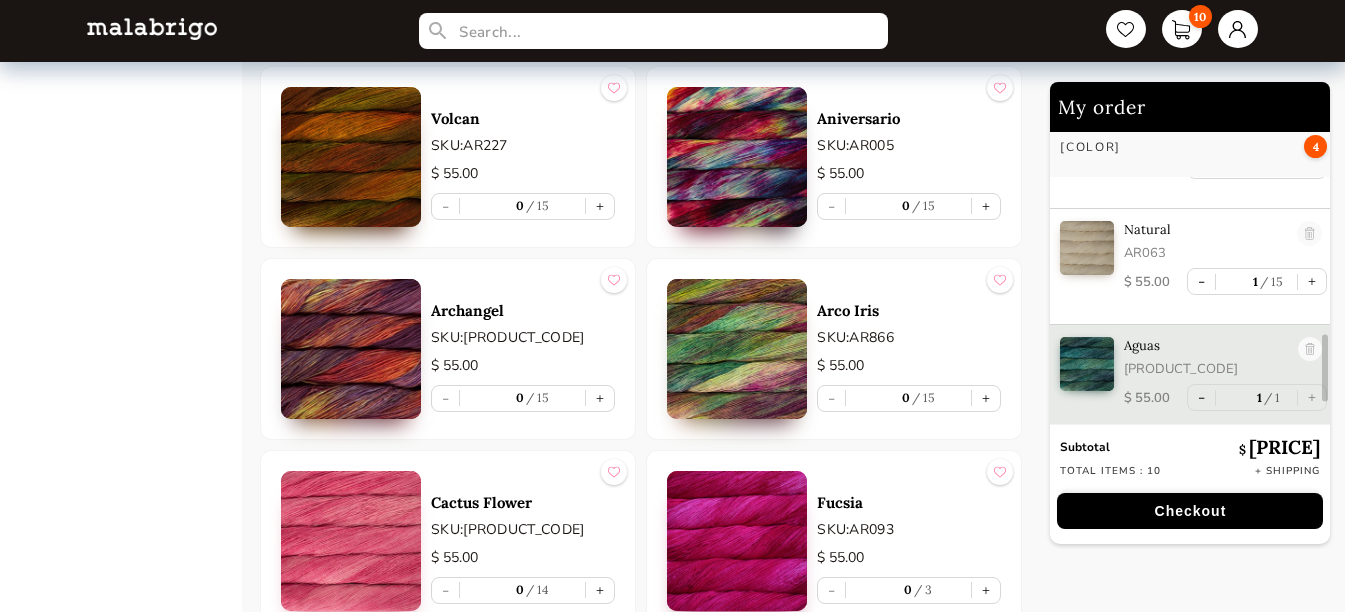 type on "1" 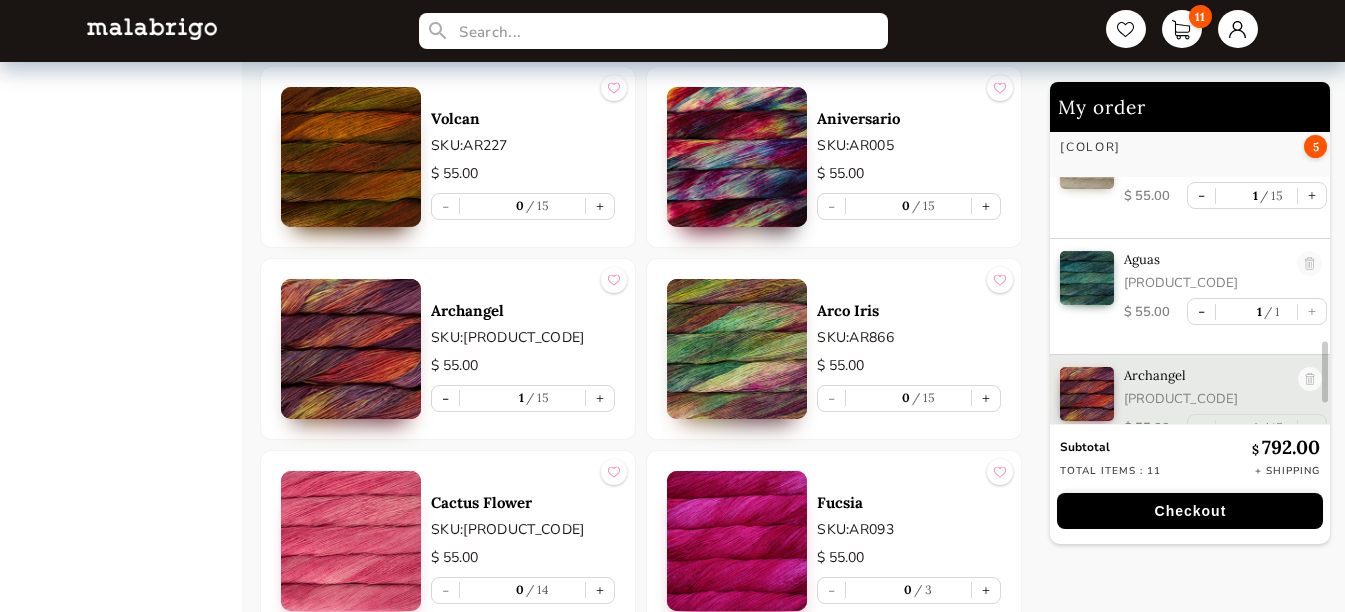 scroll, scrollTop: 1055, scrollLeft: 0, axis: vertical 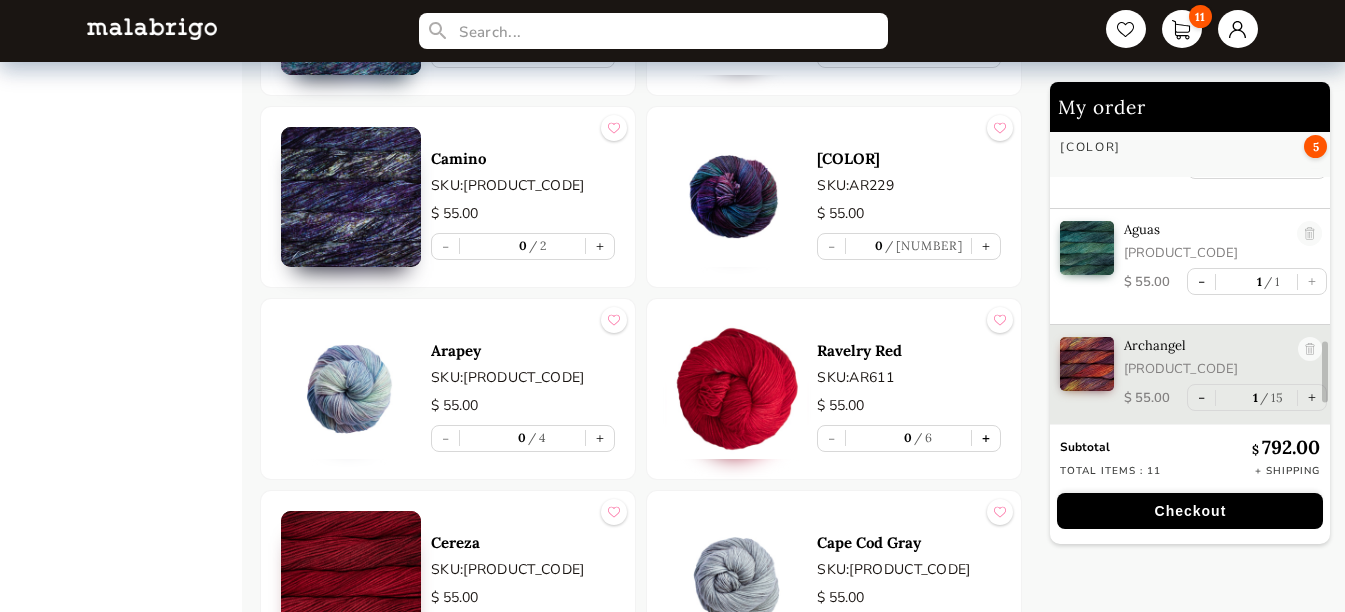 click on "+" at bounding box center (986, 438) 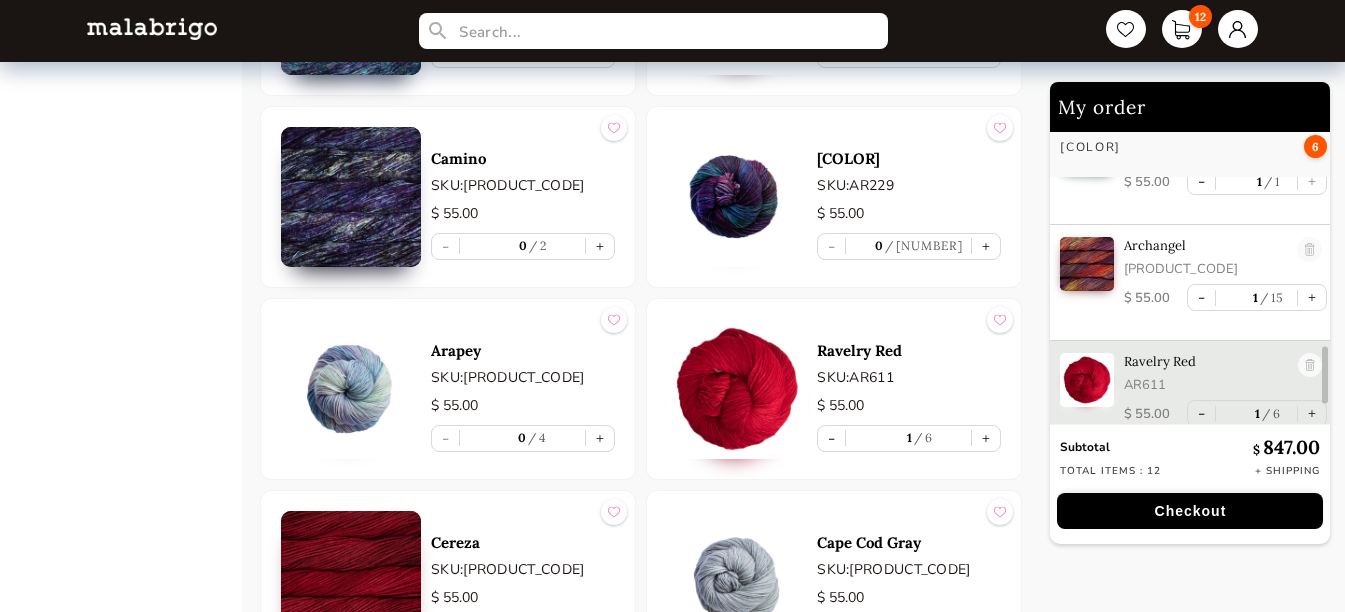 scroll, scrollTop: 1171, scrollLeft: 0, axis: vertical 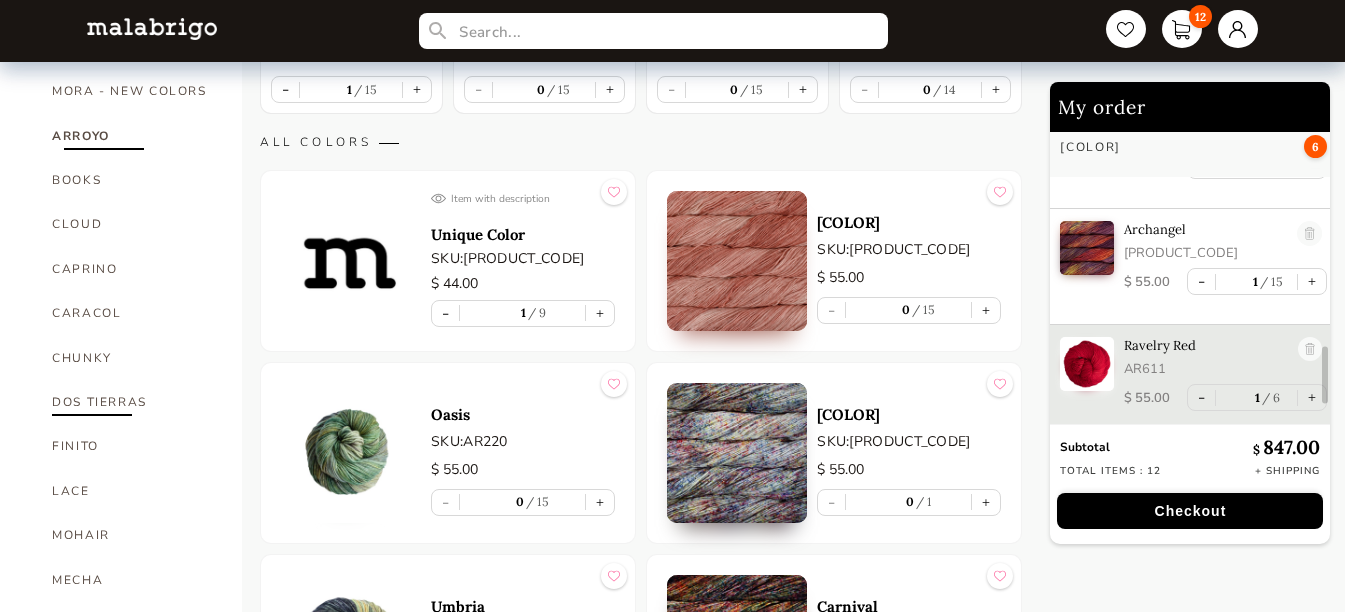 click on "DOS TIERRAS" at bounding box center [132, 402] 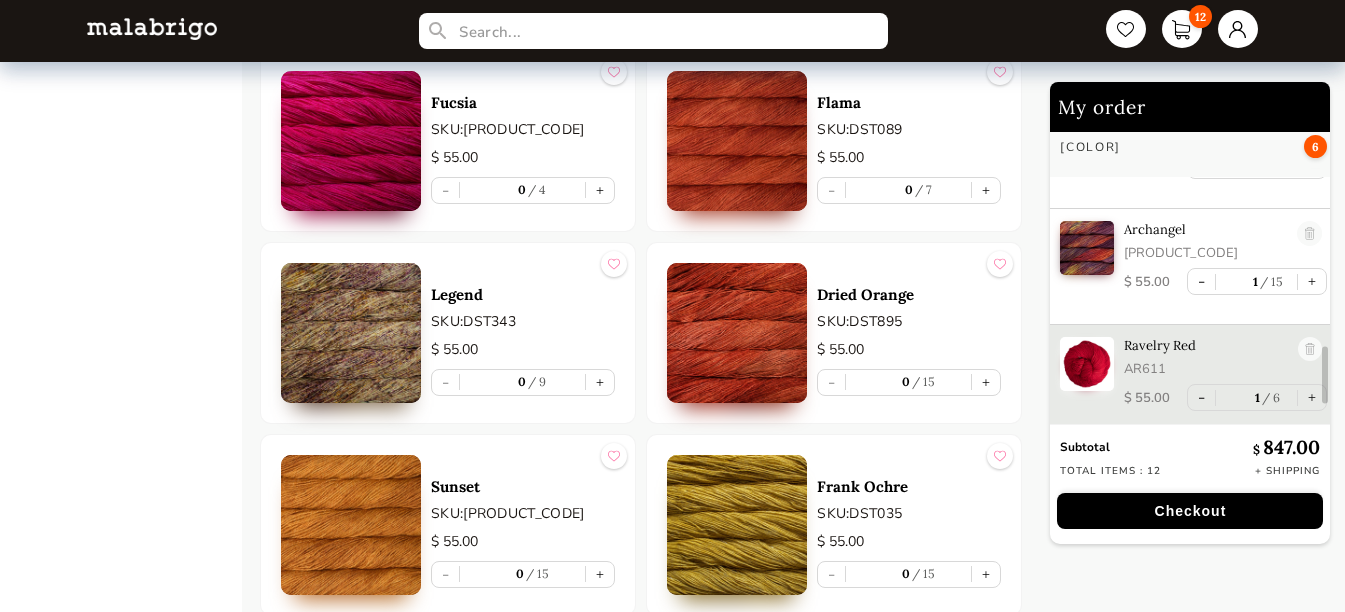 scroll, scrollTop: 2400, scrollLeft: 0, axis: vertical 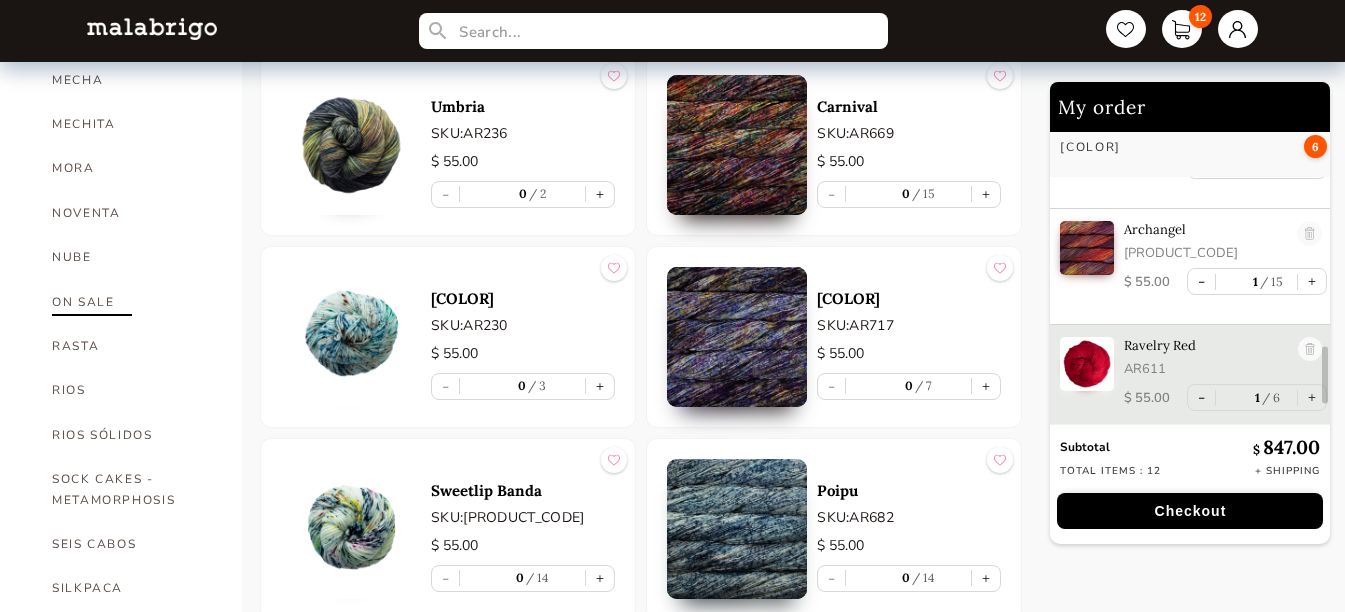 click on "ON SALE" at bounding box center [132, 302] 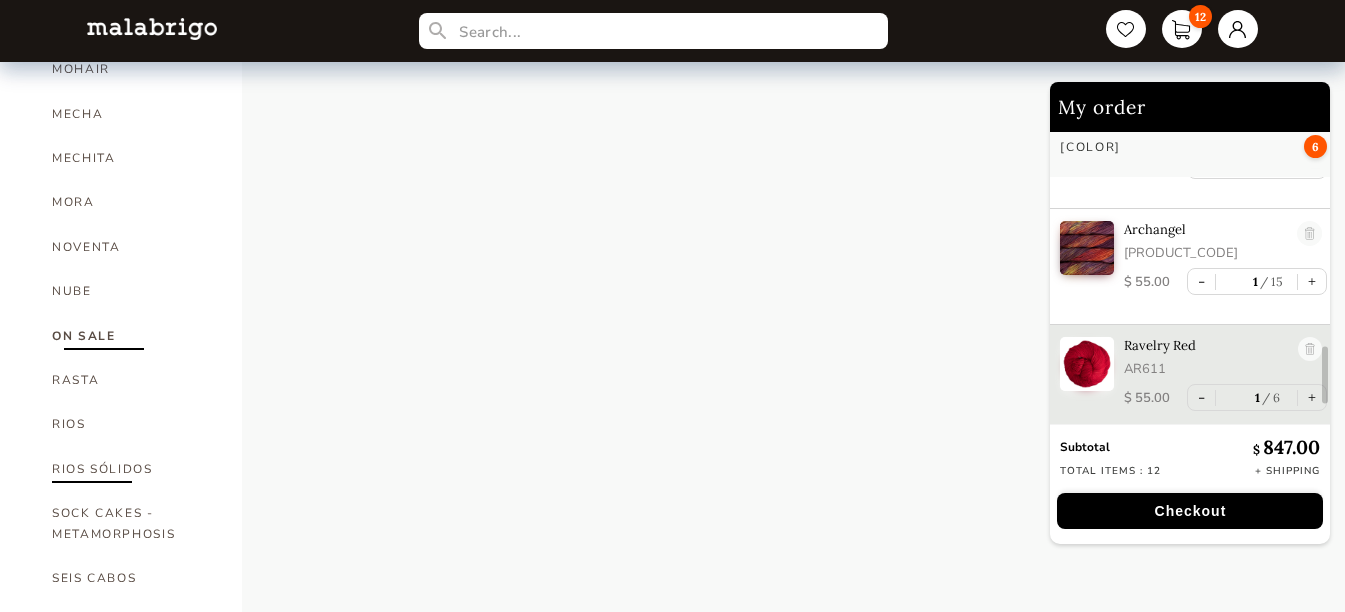 scroll, scrollTop: 974, scrollLeft: 0, axis: vertical 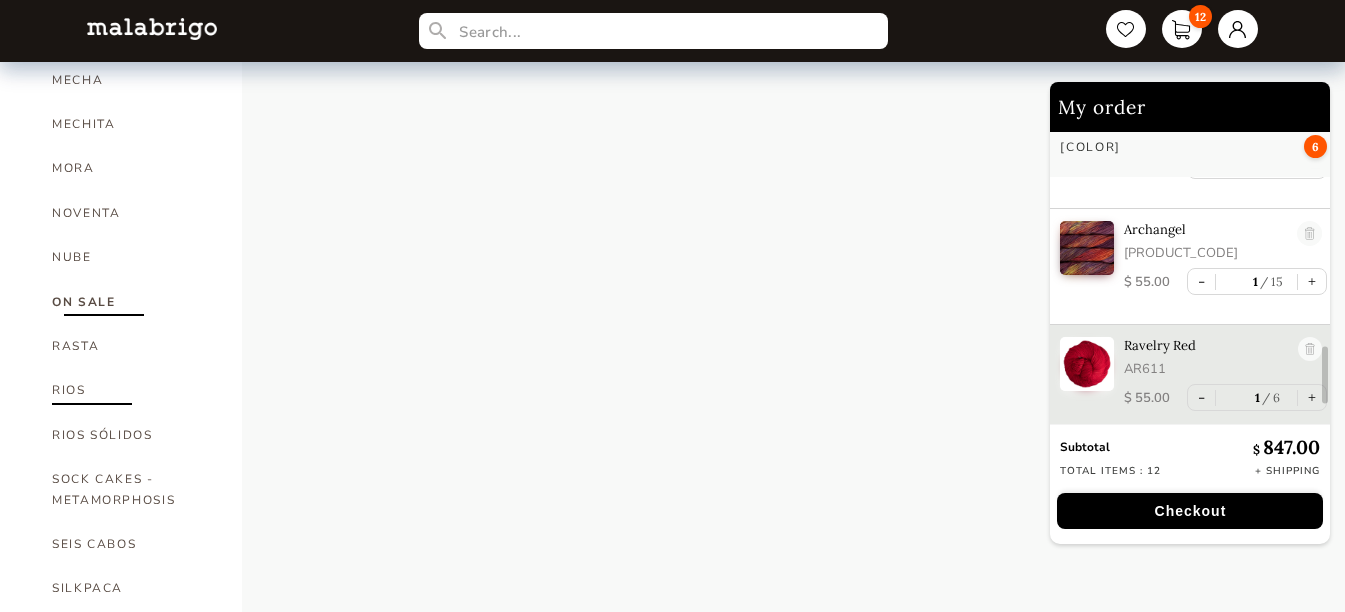 click on "RIOS" at bounding box center [132, 390] 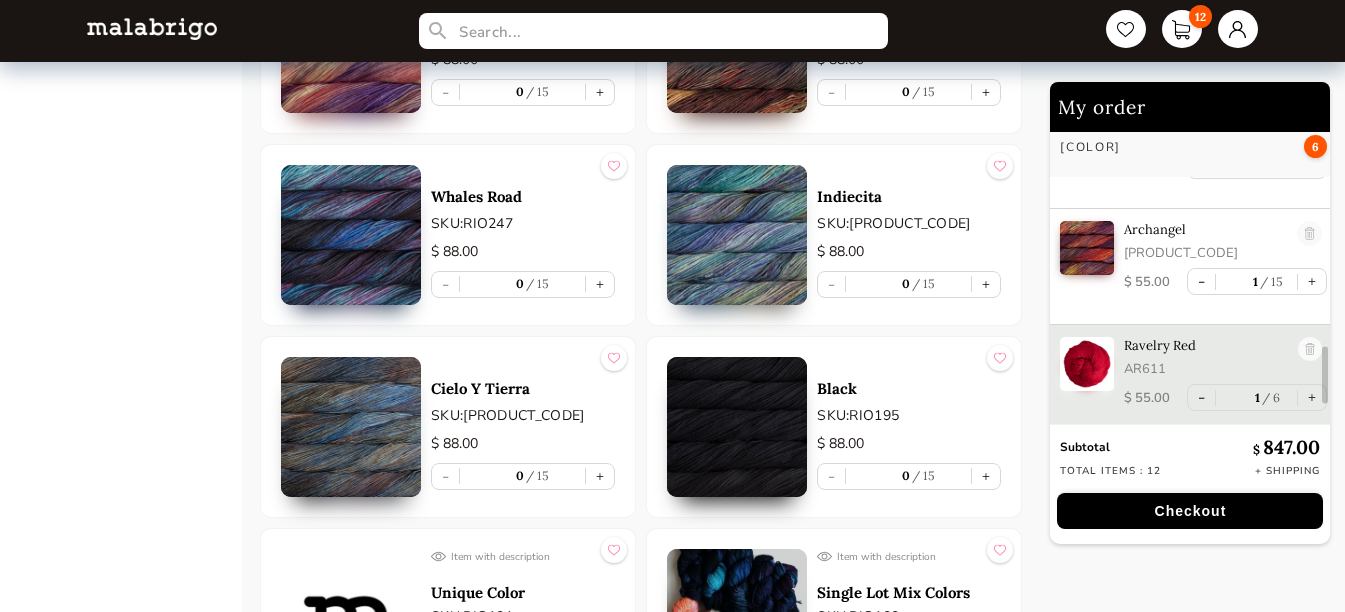 scroll, scrollTop: 10246, scrollLeft: 0, axis: vertical 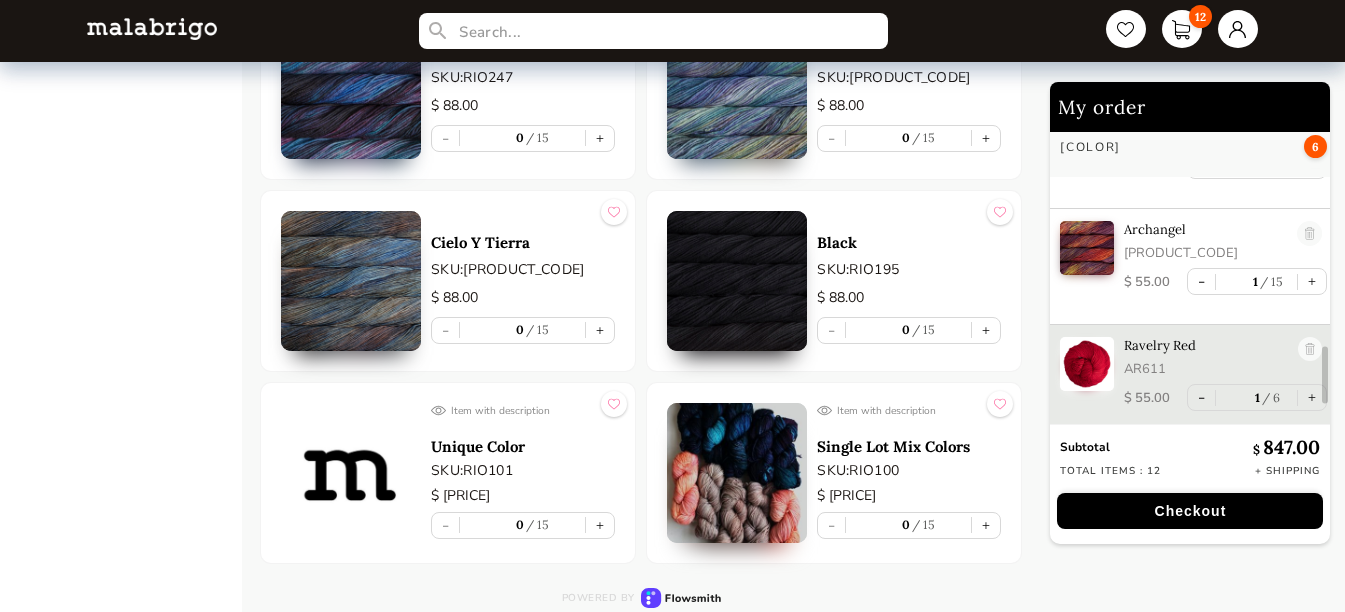 drag, startPoint x: 599, startPoint y: 518, endPoint x: 753, endPoint y: 437, distance: 174.00287 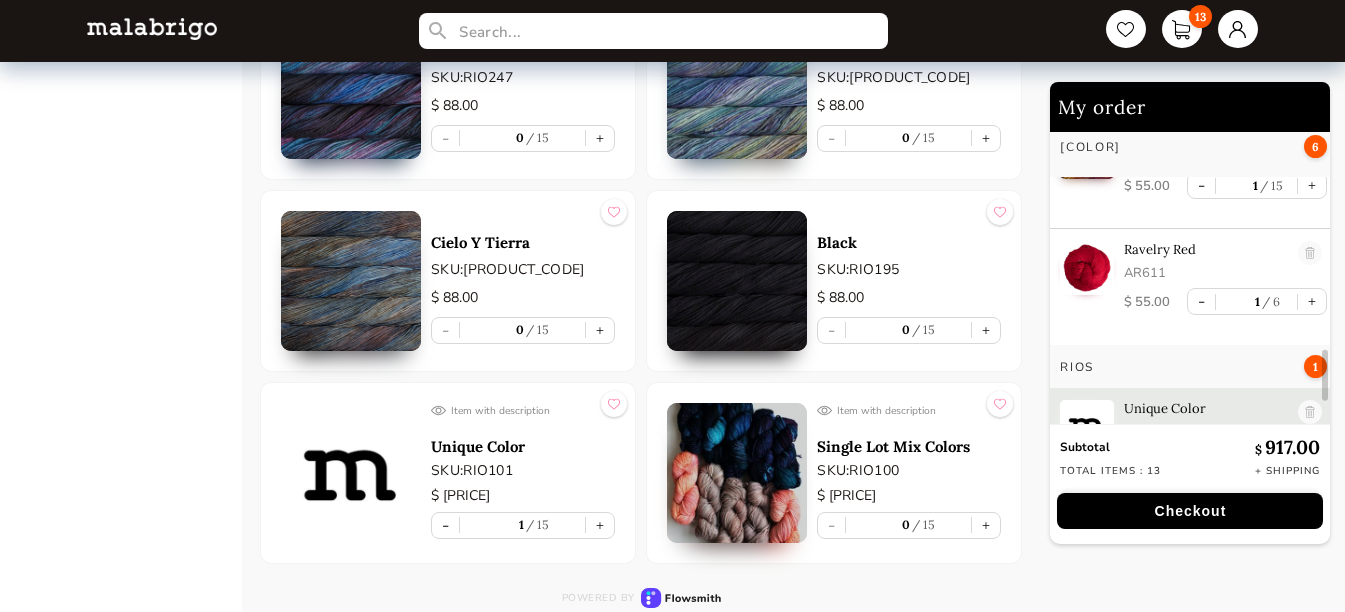 scroll, scrollTop: 1344, scrollLeft: 0, axis: vertical 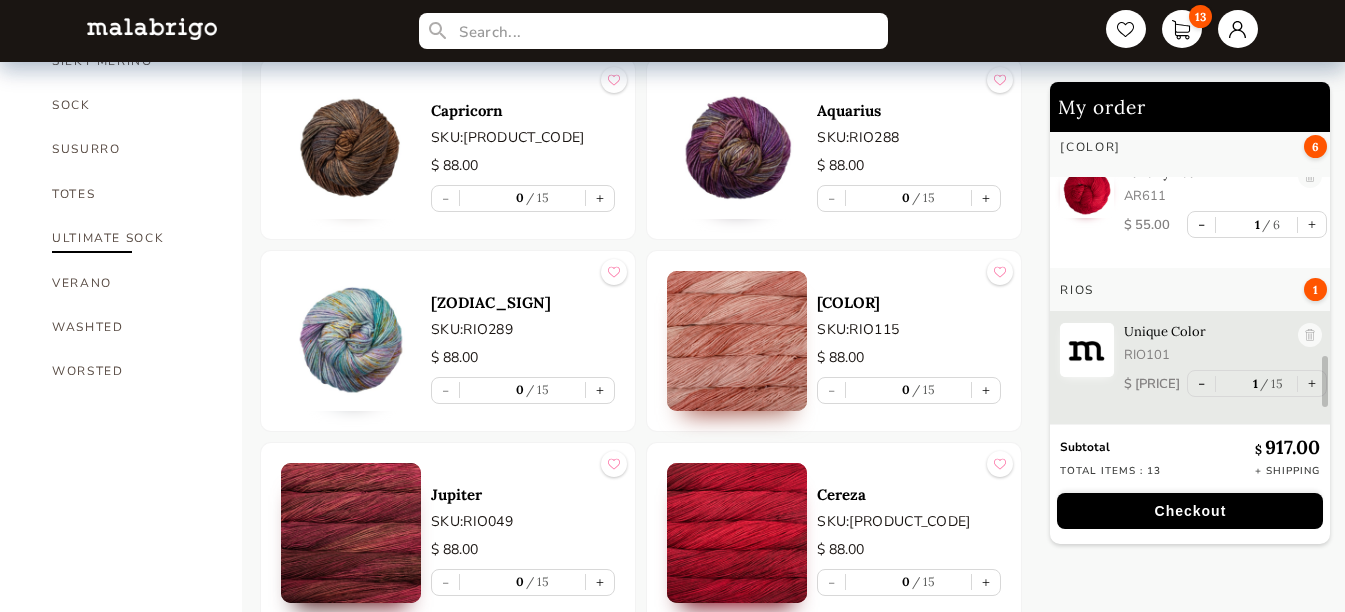click on "ULTIMATE SOCK" at bounding box center (132, 238) 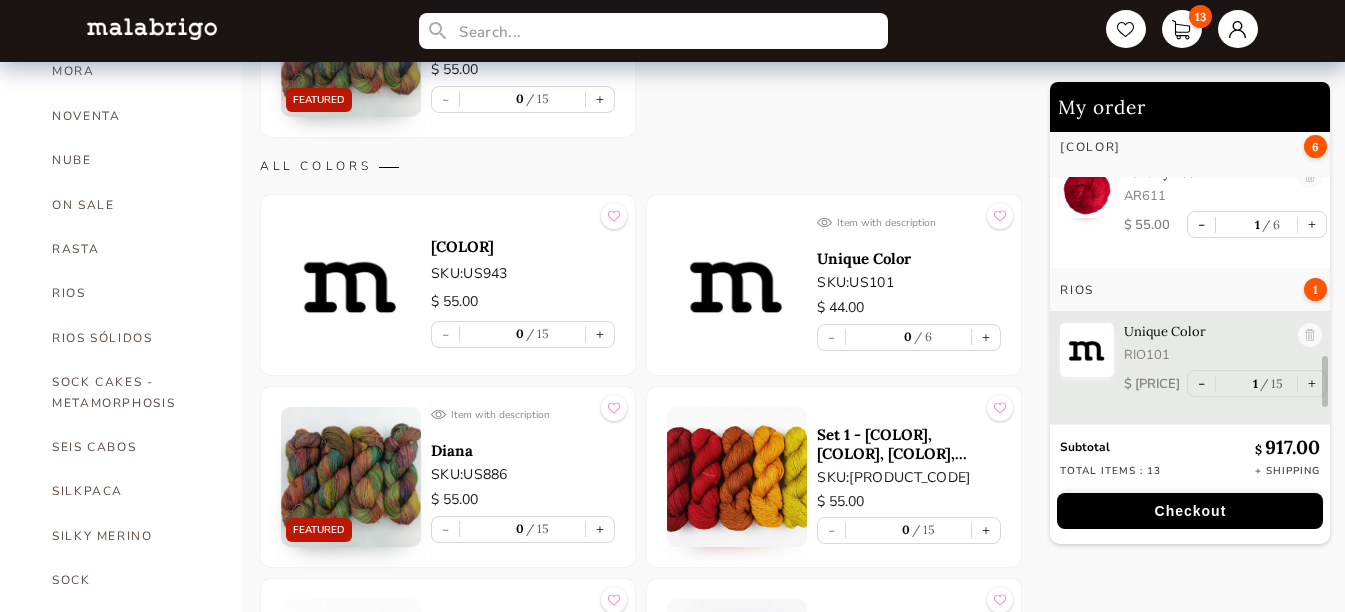 scroll, scrollTop: 1123, scrollLeft: 0, axis: vertical 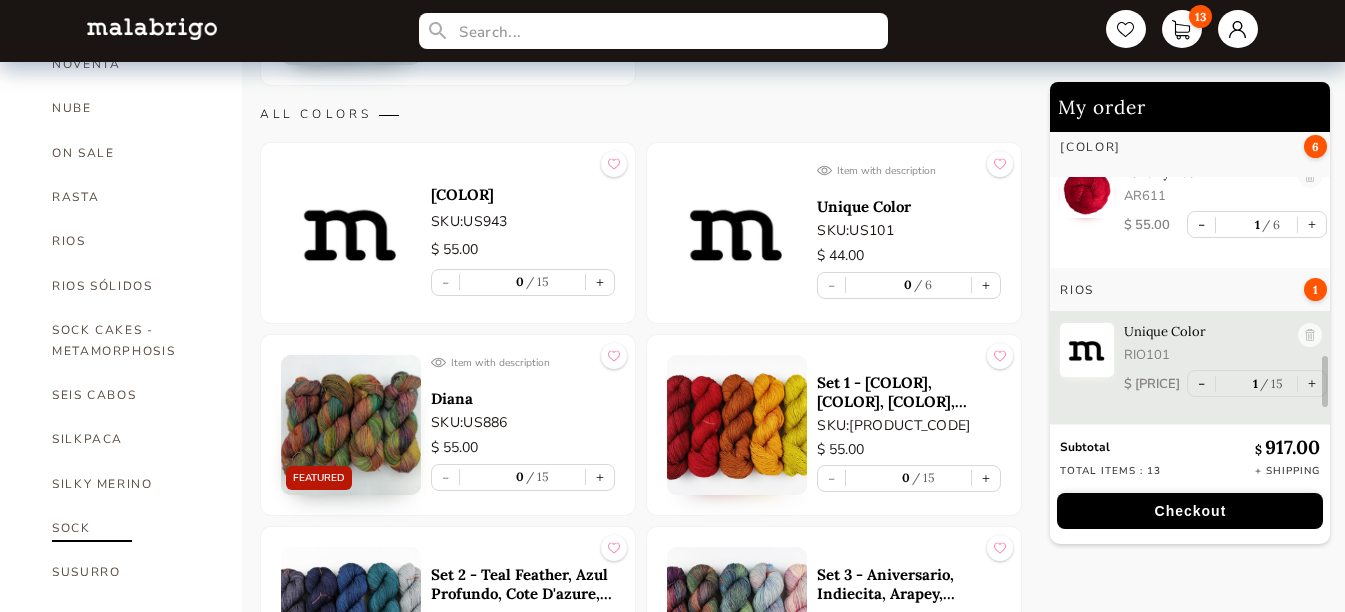 click on "SOCK" at bounding box center [132, 528] 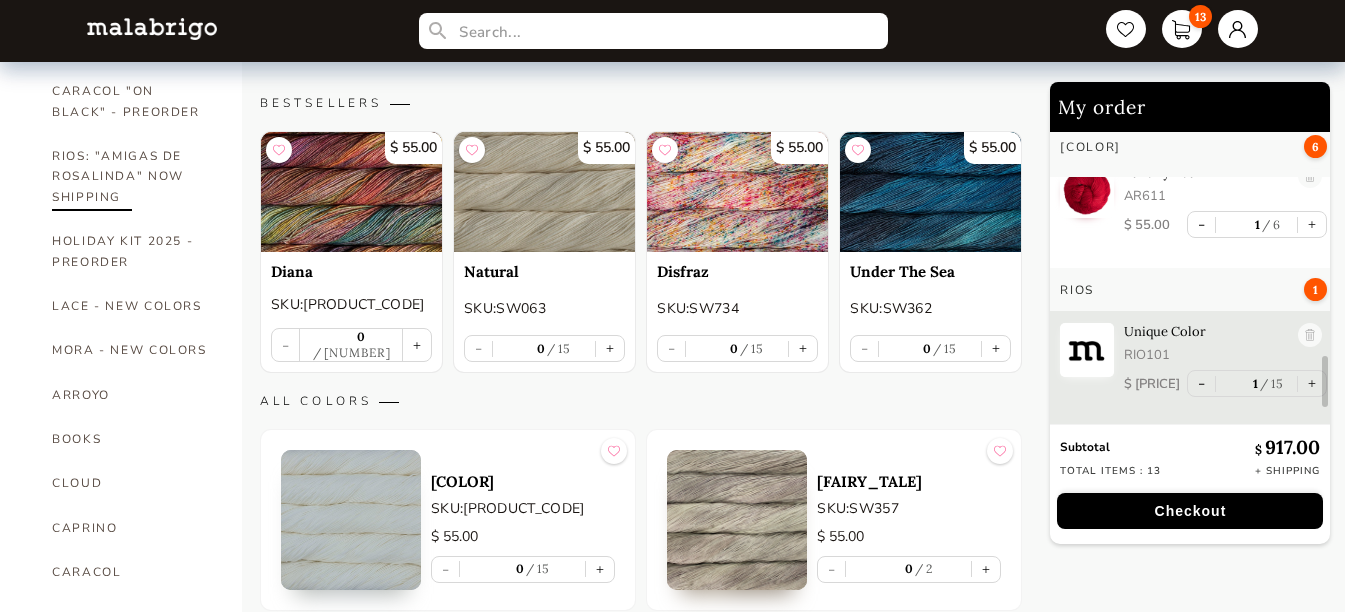 scroll, scrollTop: 400, scrollLeft: 0, axis: vertical 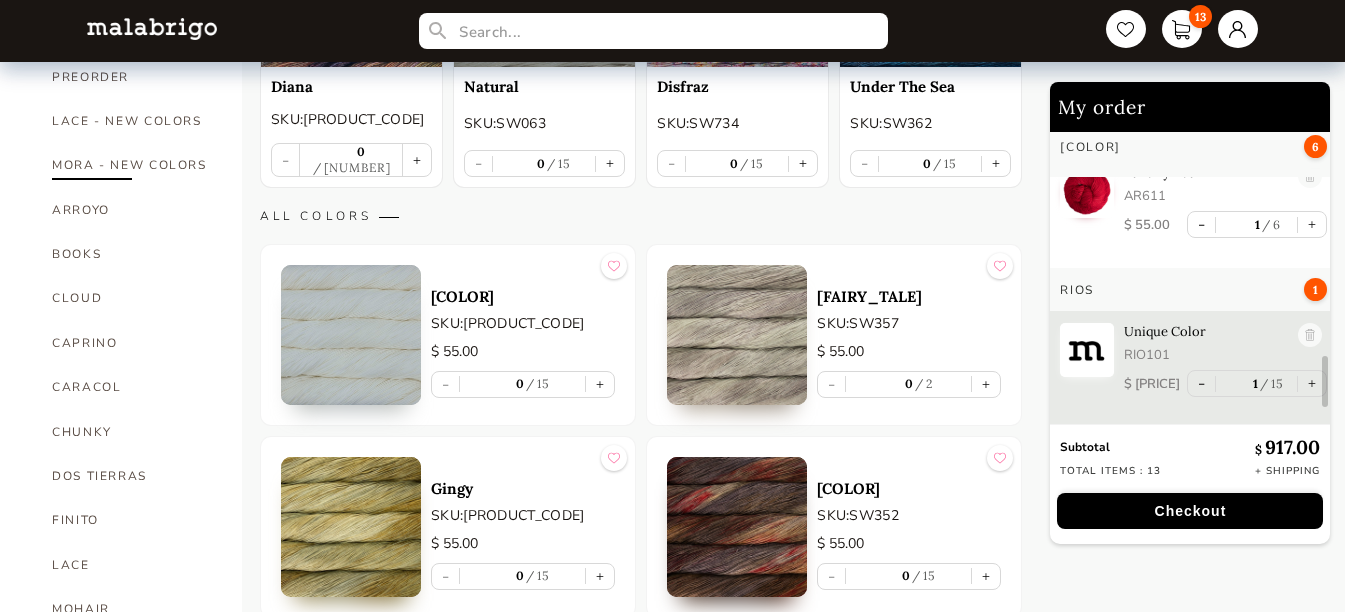 click on "MORA - NEW COLORS" at bounding box center (132, 165) 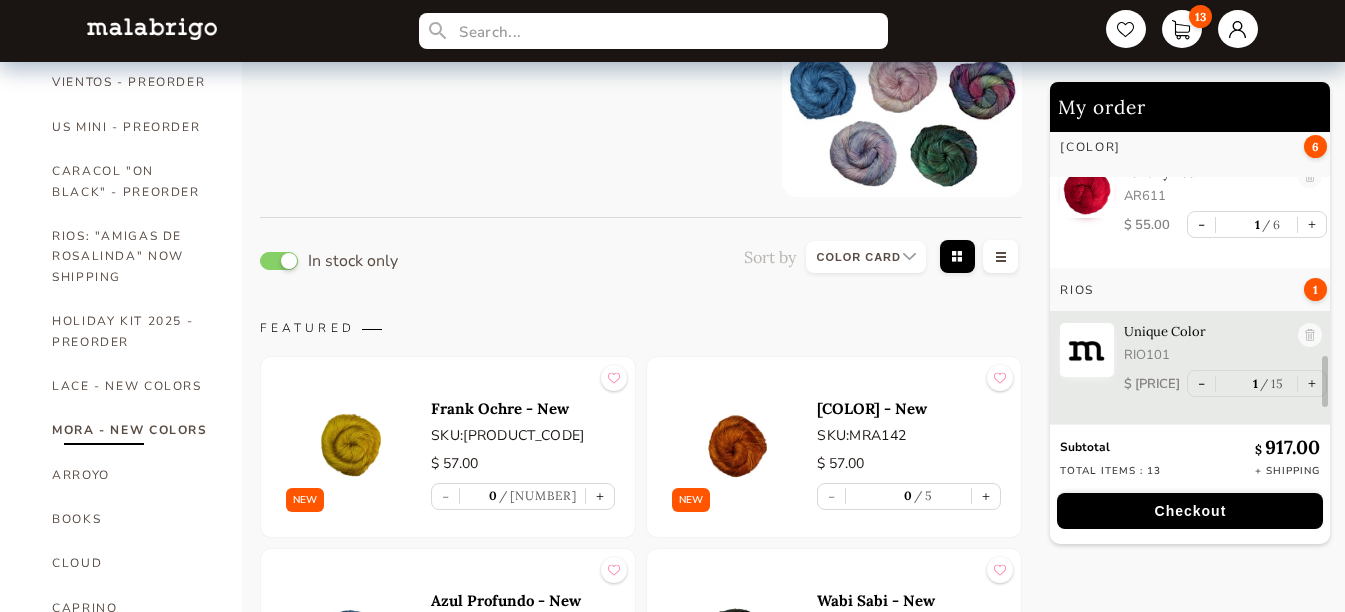 scroll, scrollTop: 0, scrollLeft: 0, axis: both 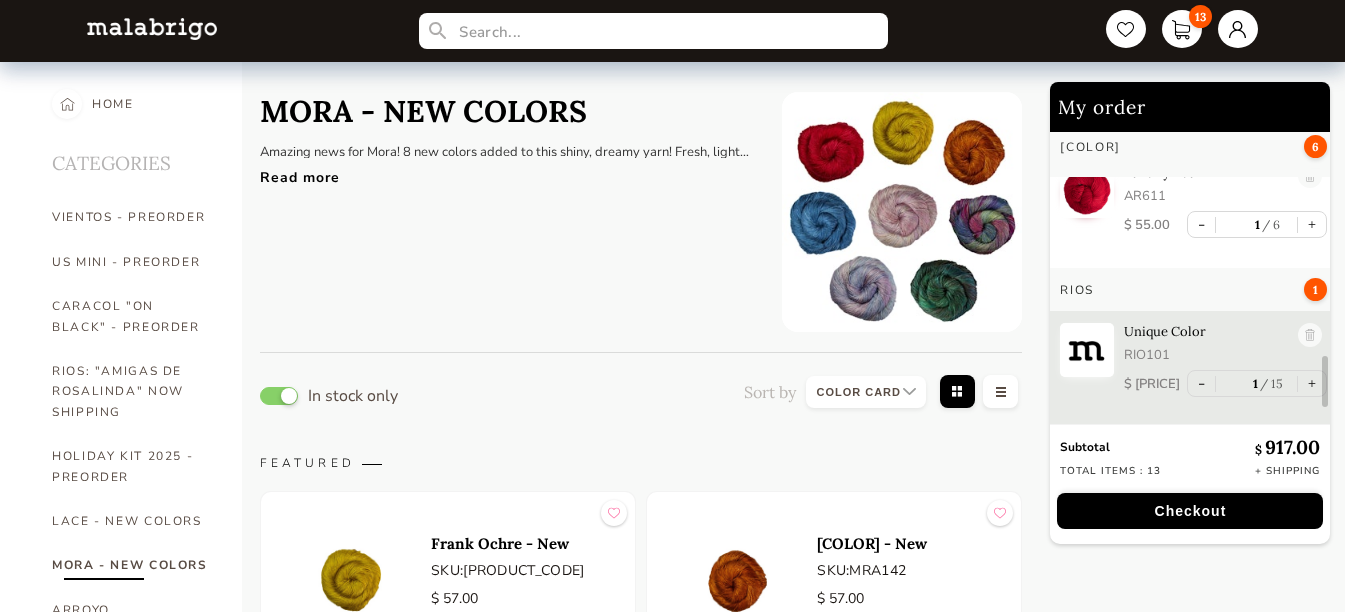 click on "Read more" at bounding box center (506, 172) 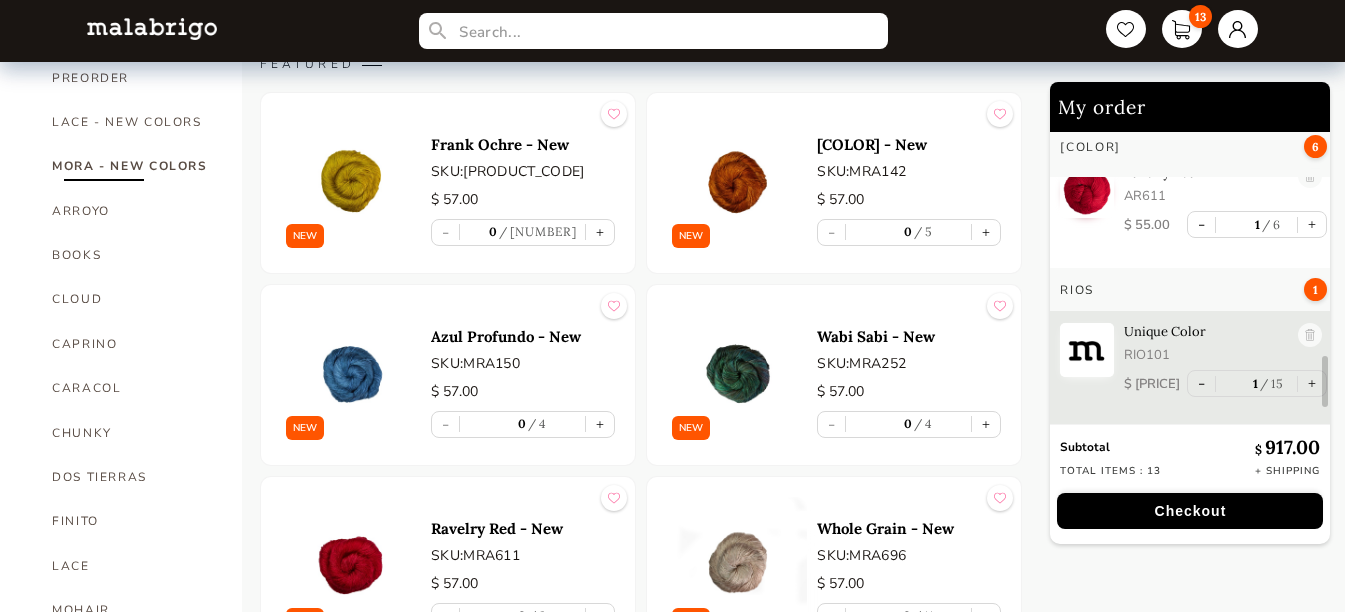 scroll, scrollTop: 400, scrollLeft: 0, axis: vertical 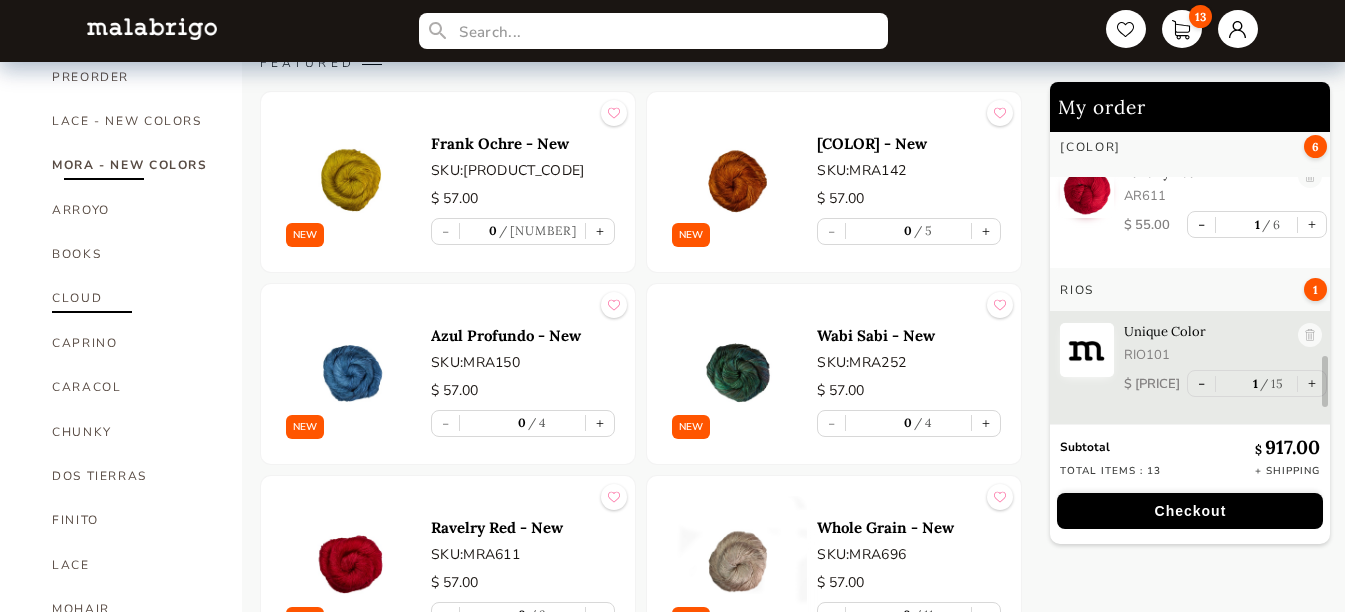 click on "CLOUD" at bounding box center [132, 298] 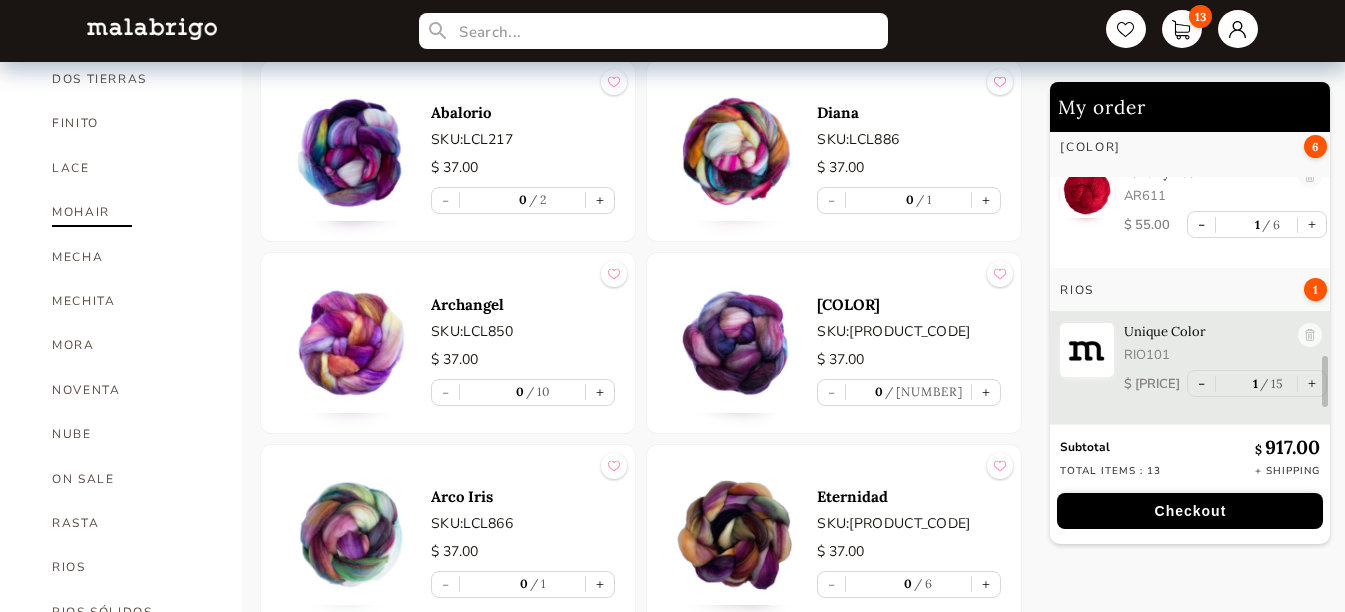 scroll, scrollTop: 800, scrollLeft: 0, axis: vertical 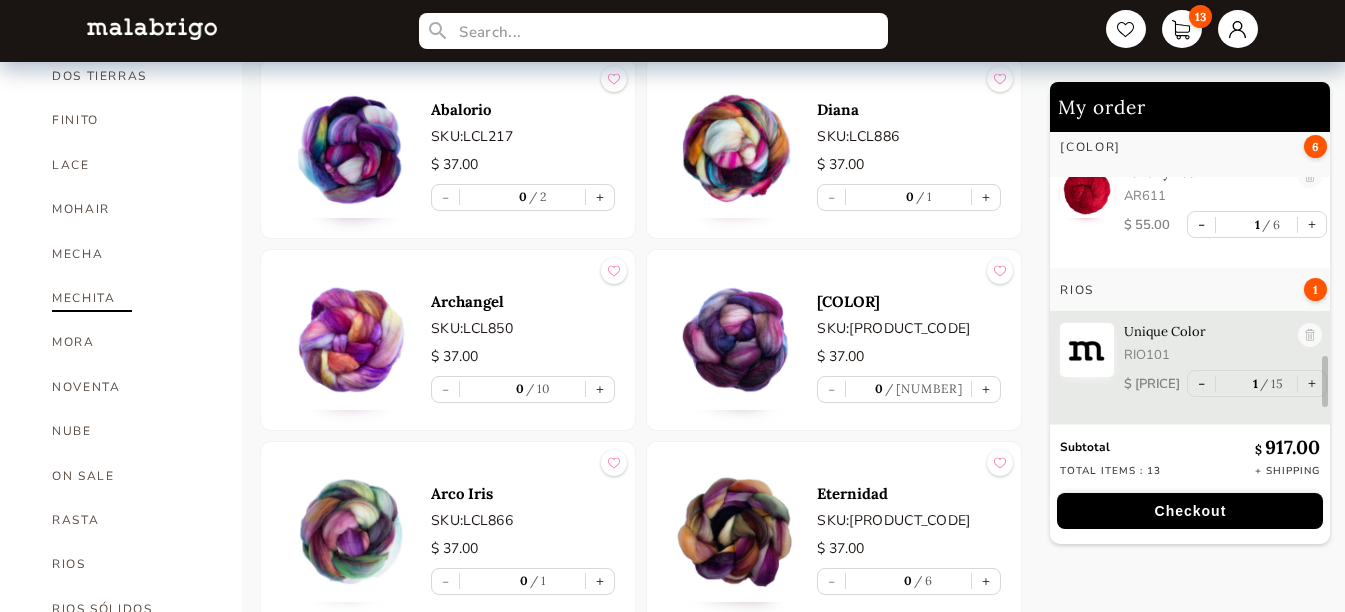 click on "MECHITA" at bounding box center [132, 298] 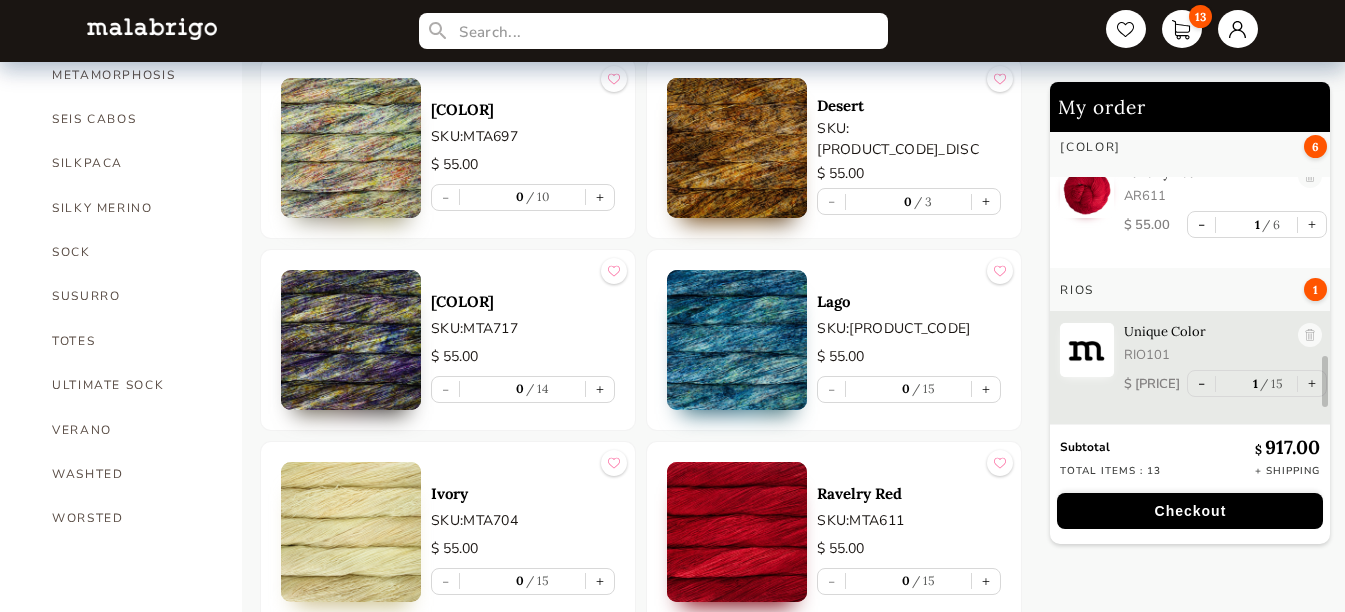 scroll, scrollTop: 1400, scrollLeft: 0, axis: vertical 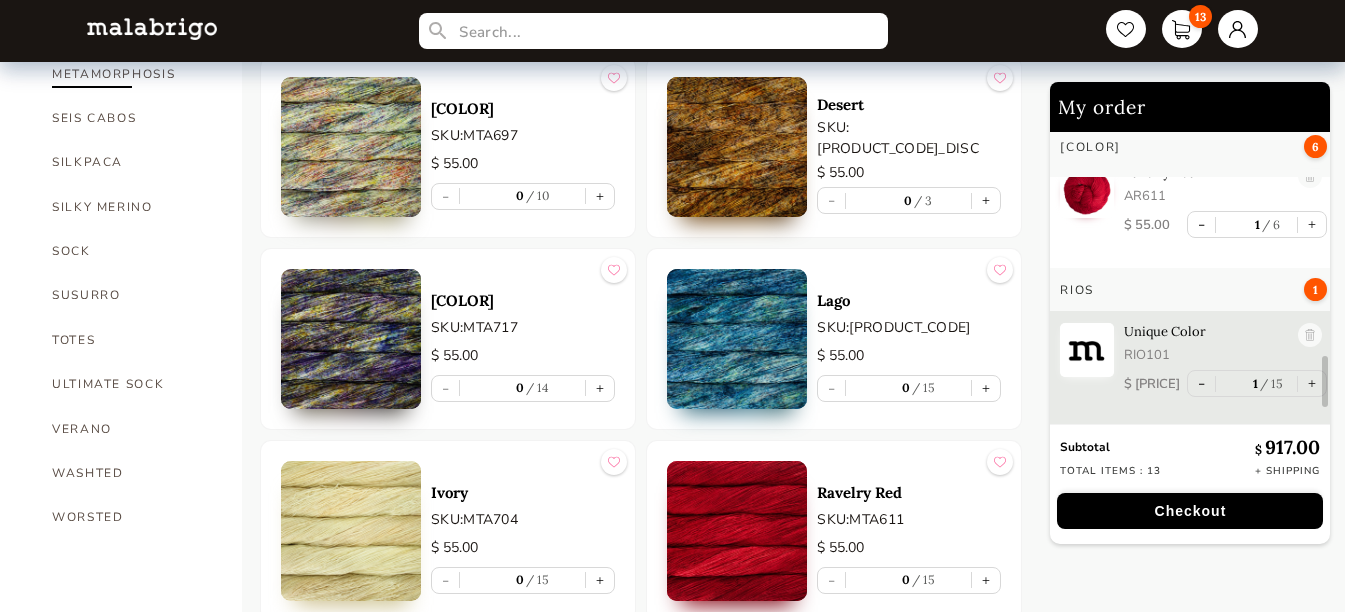 click on "SOCK CAKES - METAMORPHOSIS" at bounding box center [132, 63] 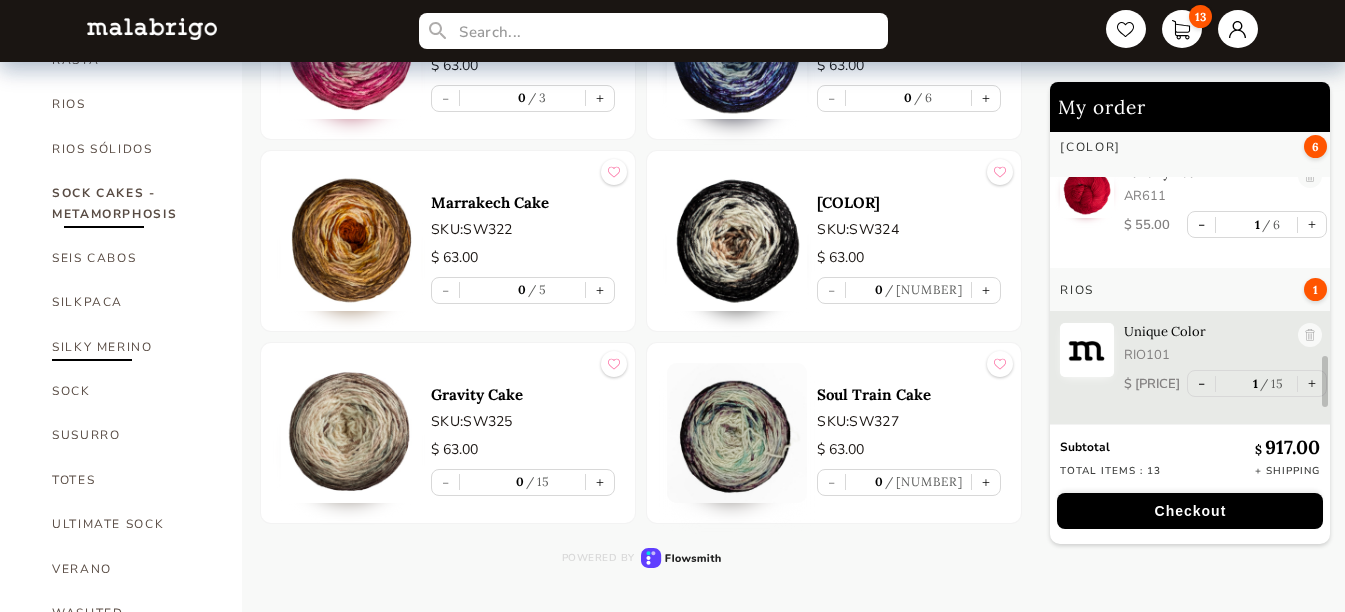 scroll, scrollTop: 1128, scrollLeft: 0, axis: vertical 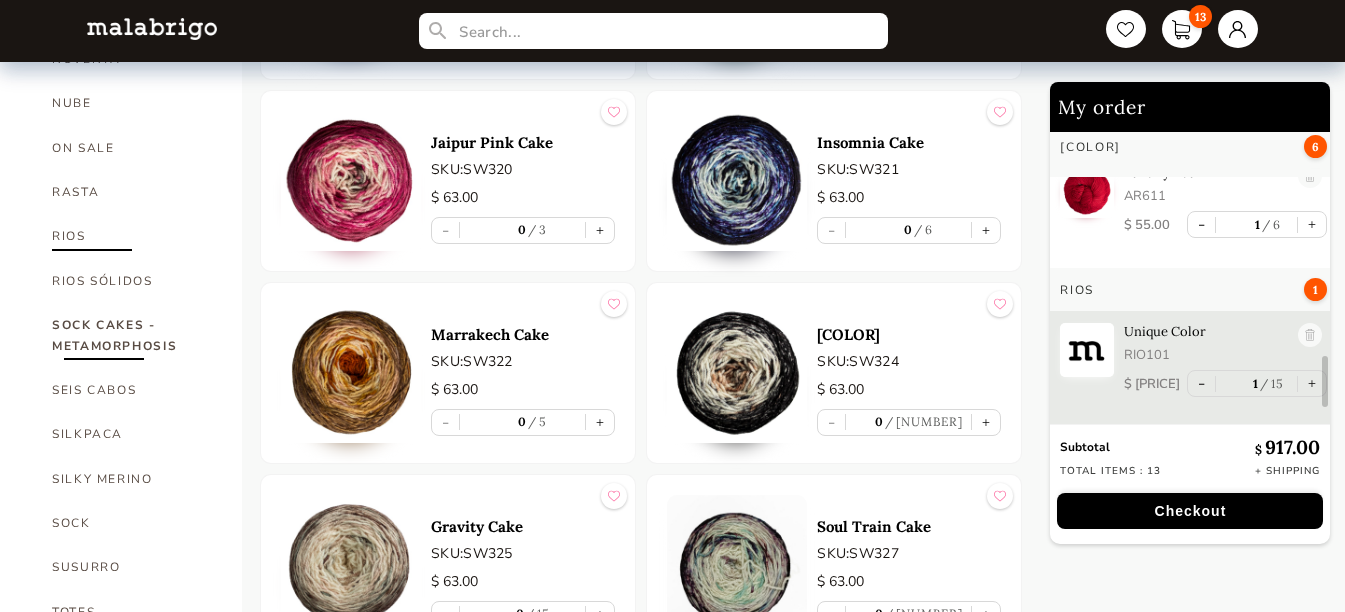 click on "RIOS" at bounding box center [132, 236] 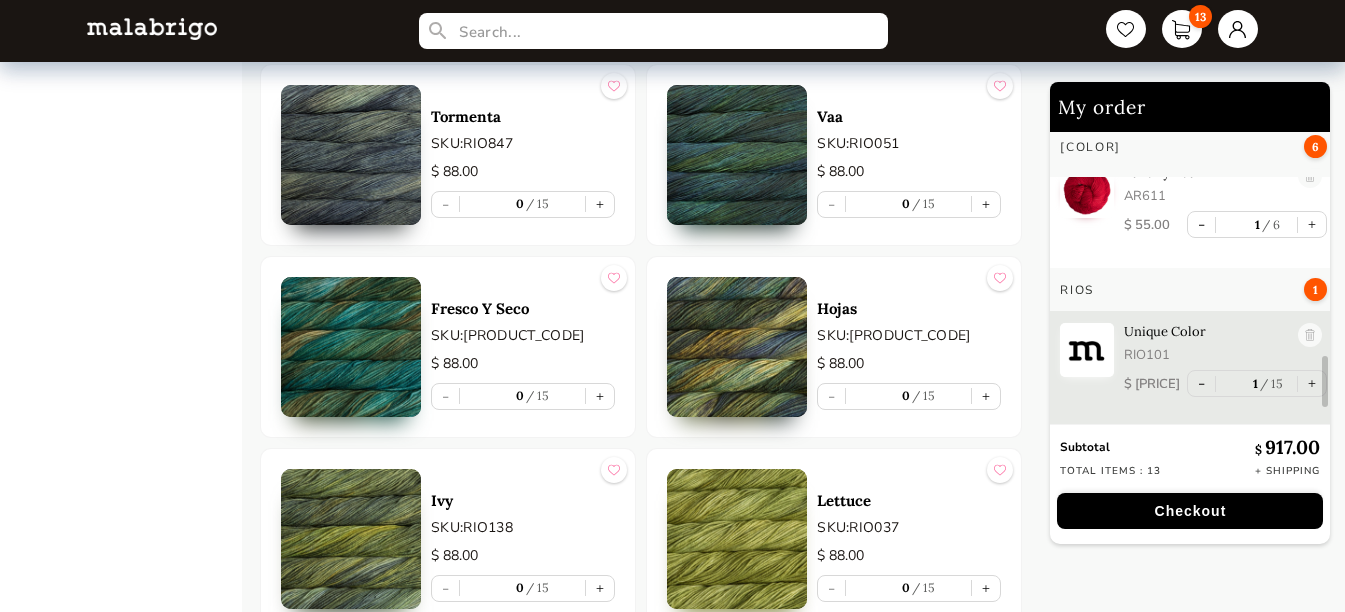 scroll, scrollTop: 5928, scrollLeft: 0, axis: vertical 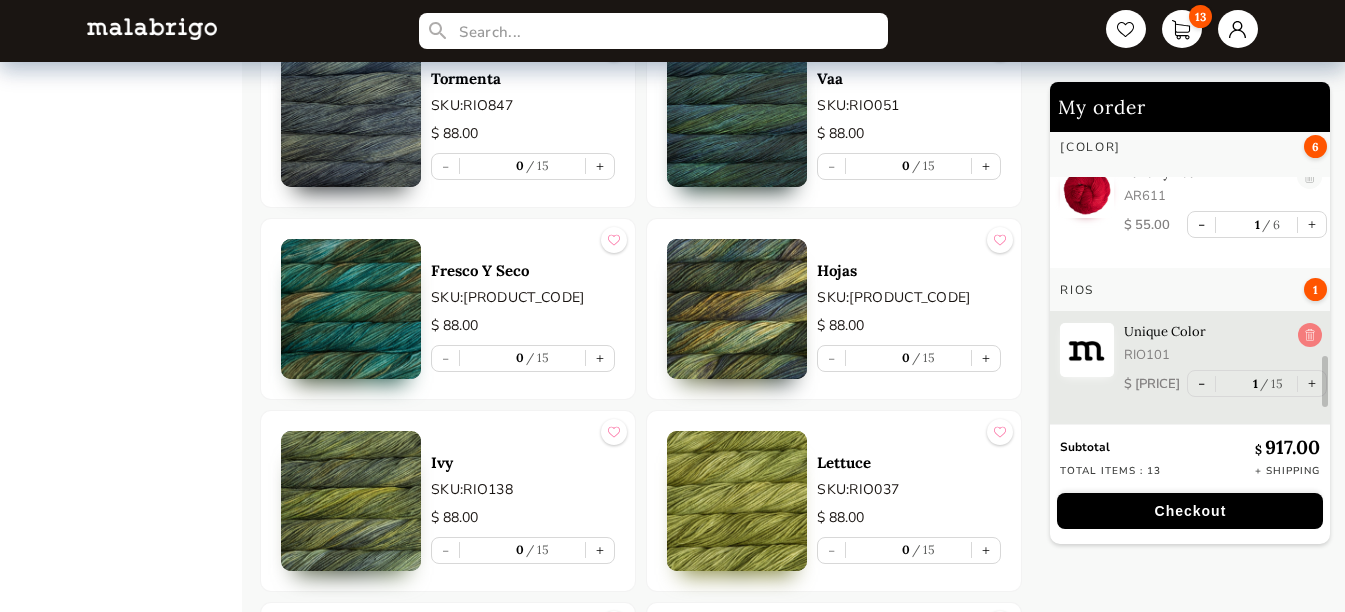 click at bounding box center [1310, 336] 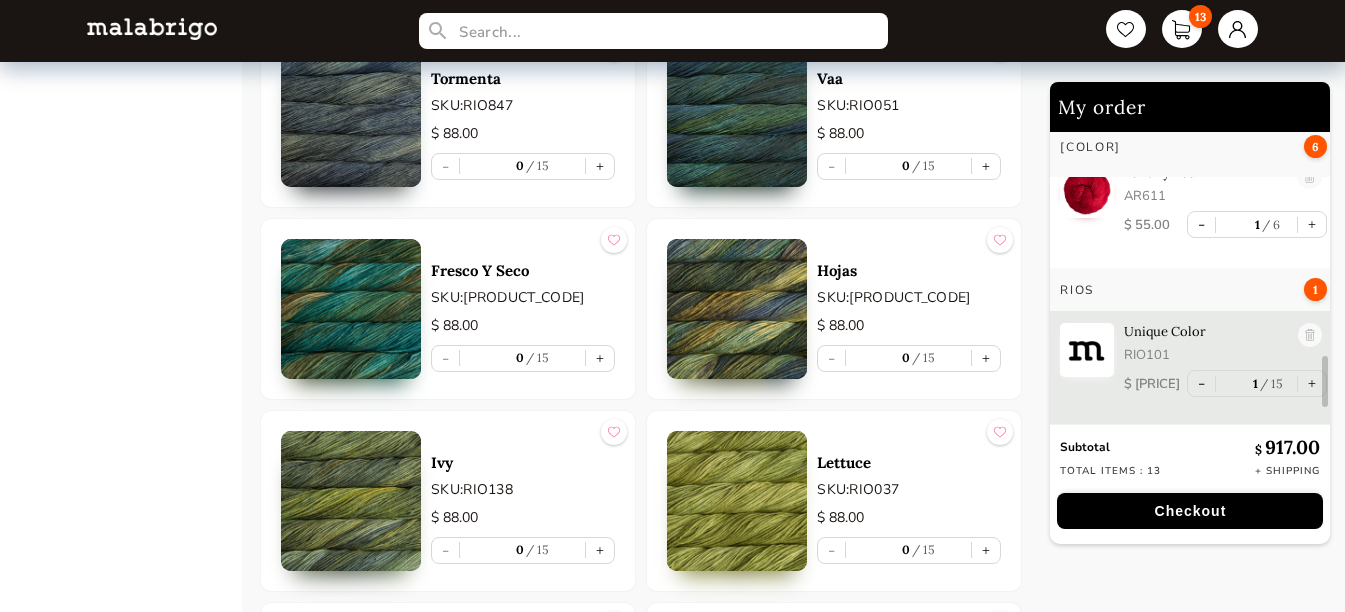 type on "0" 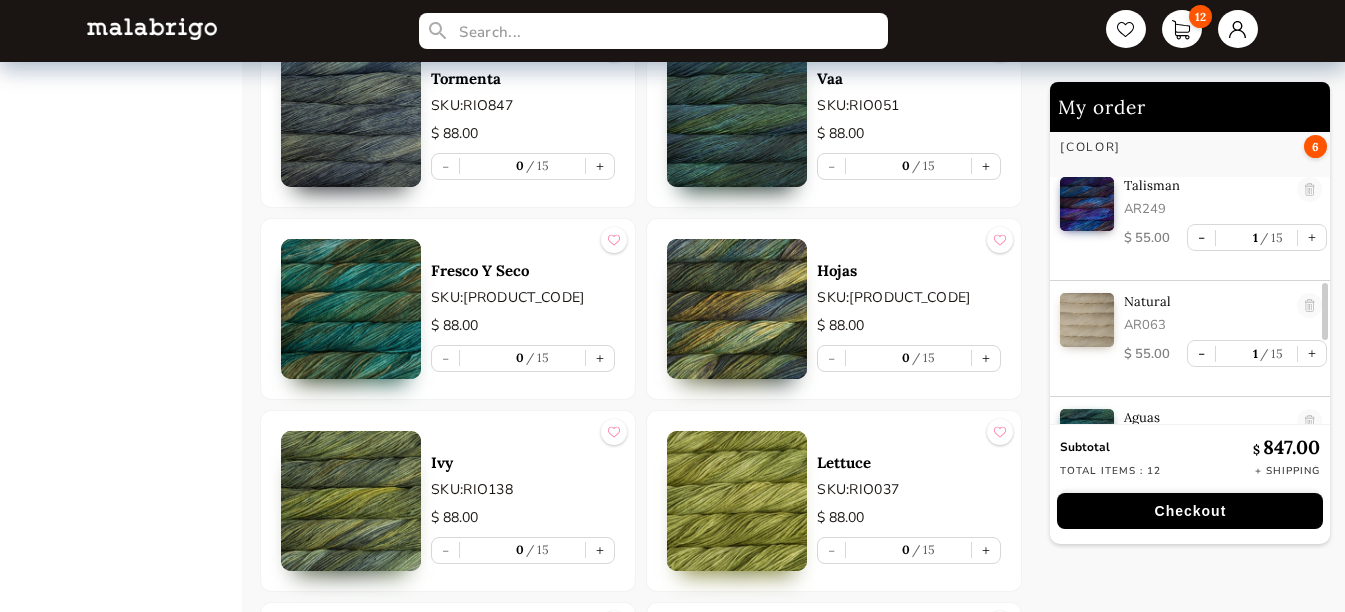 scroll, scrollTop: 832, scrollLeft: 0, axis: vertical 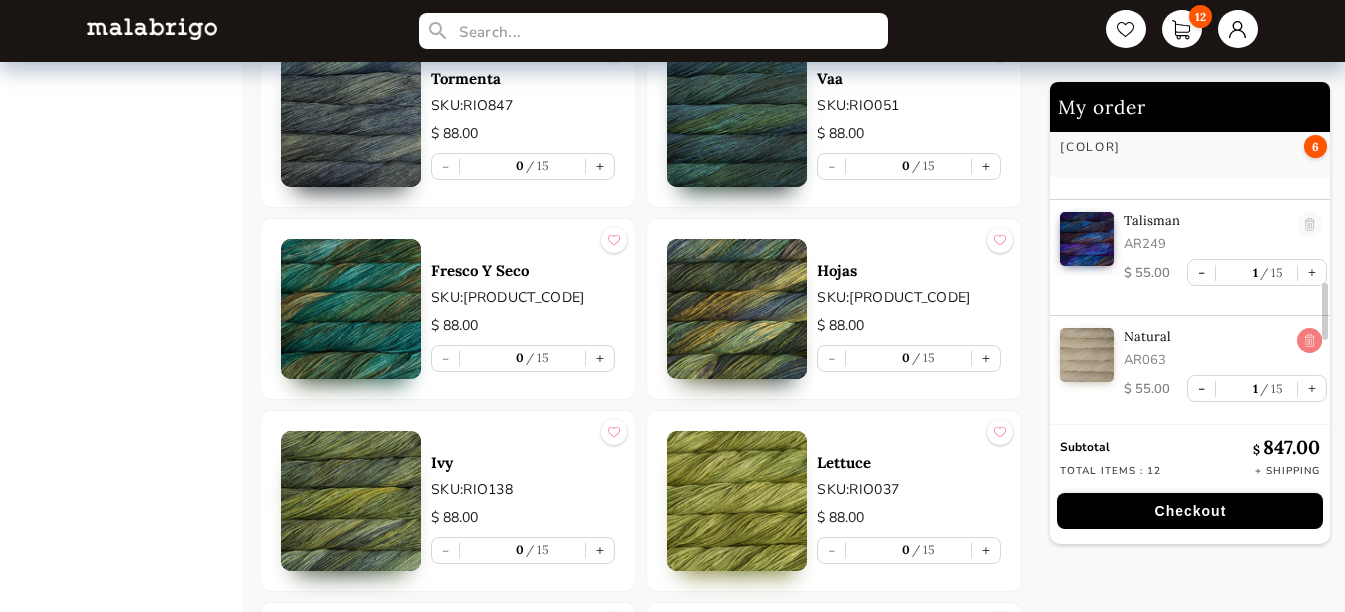click at bounding box center [1310, 341] 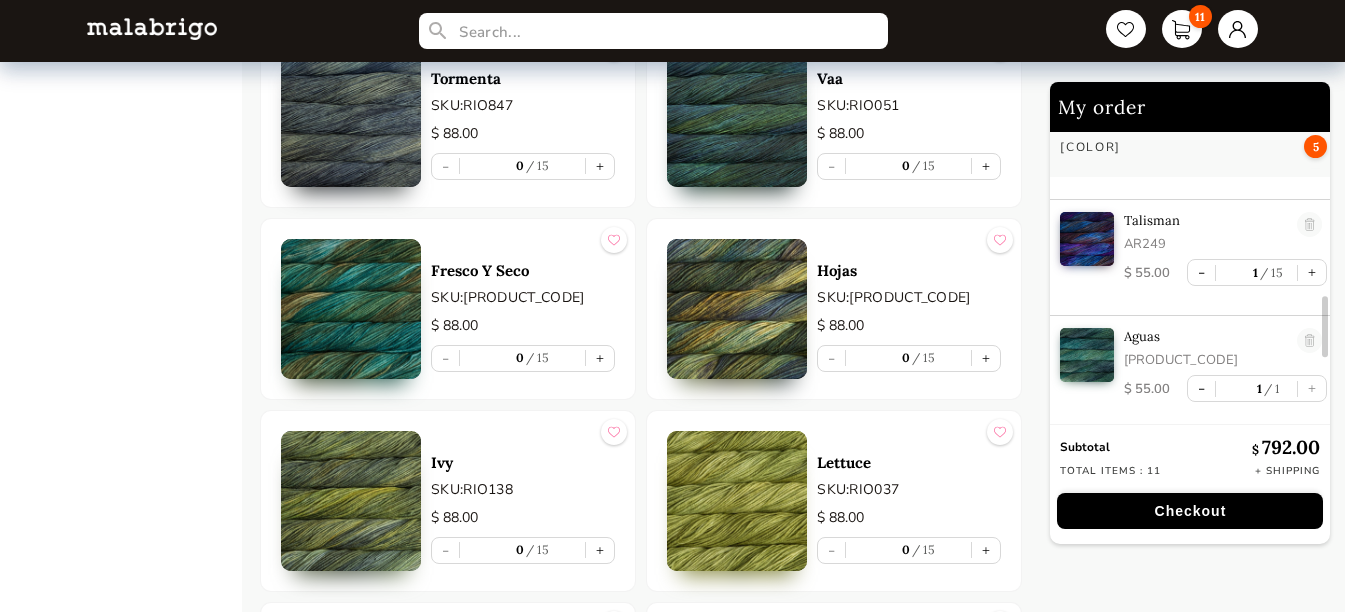 click at bounding box center (1310, 341) 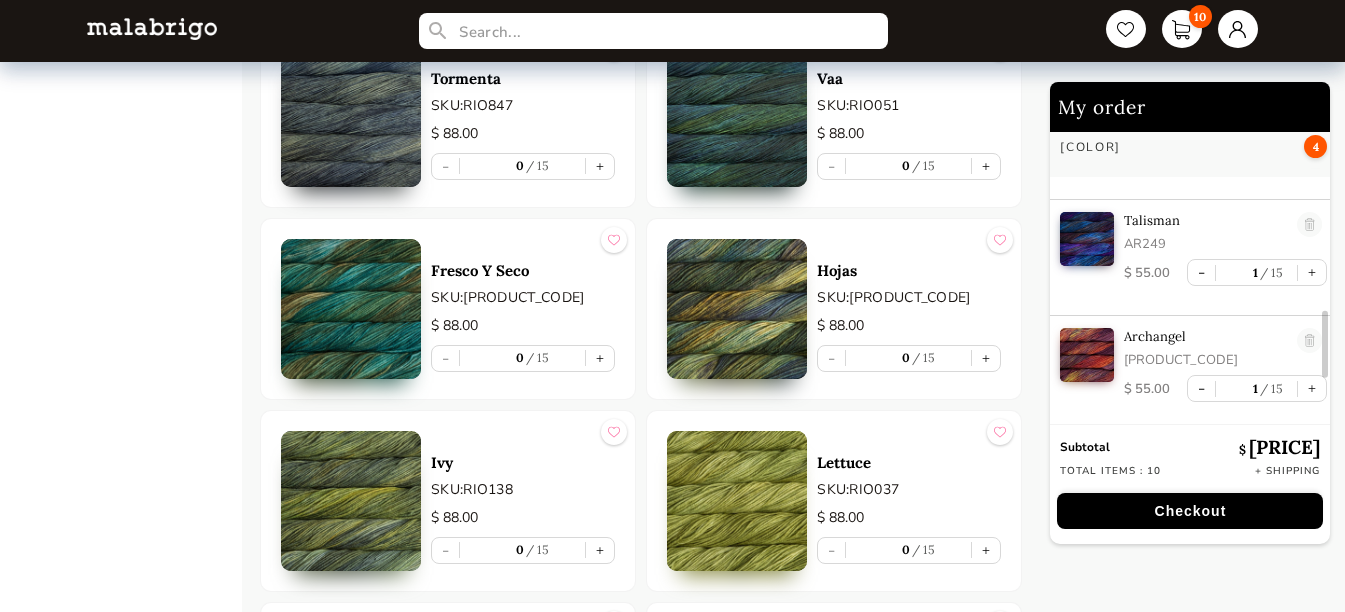 click at bounding box center (1310, 341) 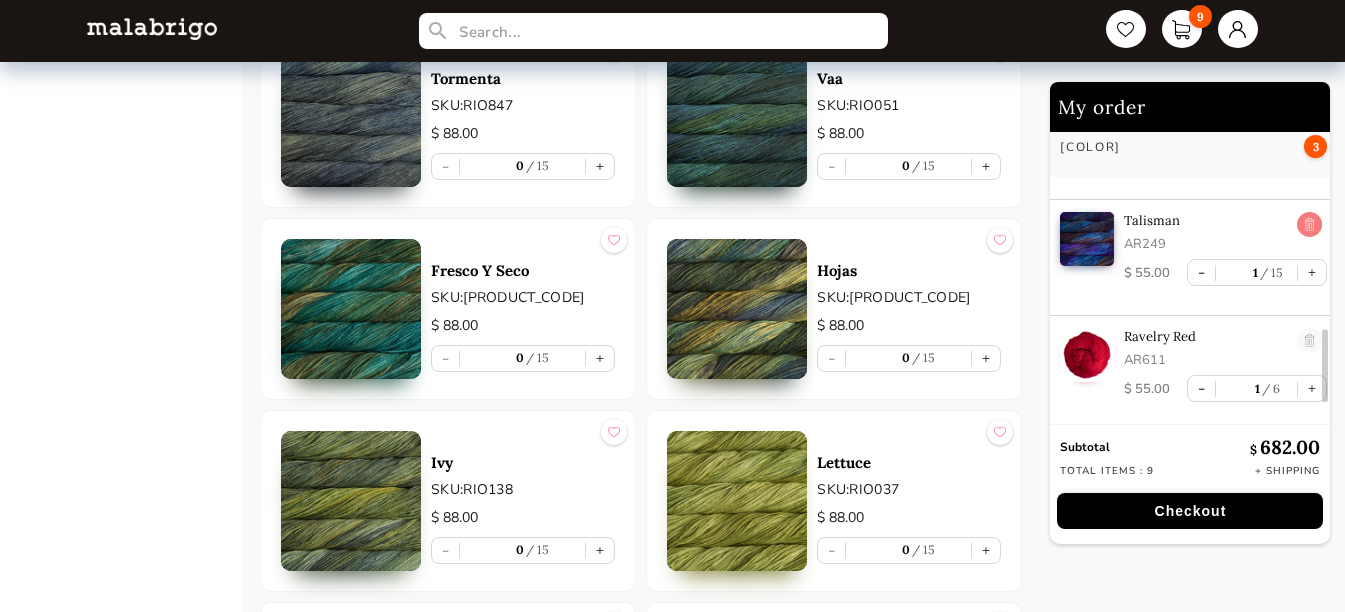 click at bounding box center [1310, 225] 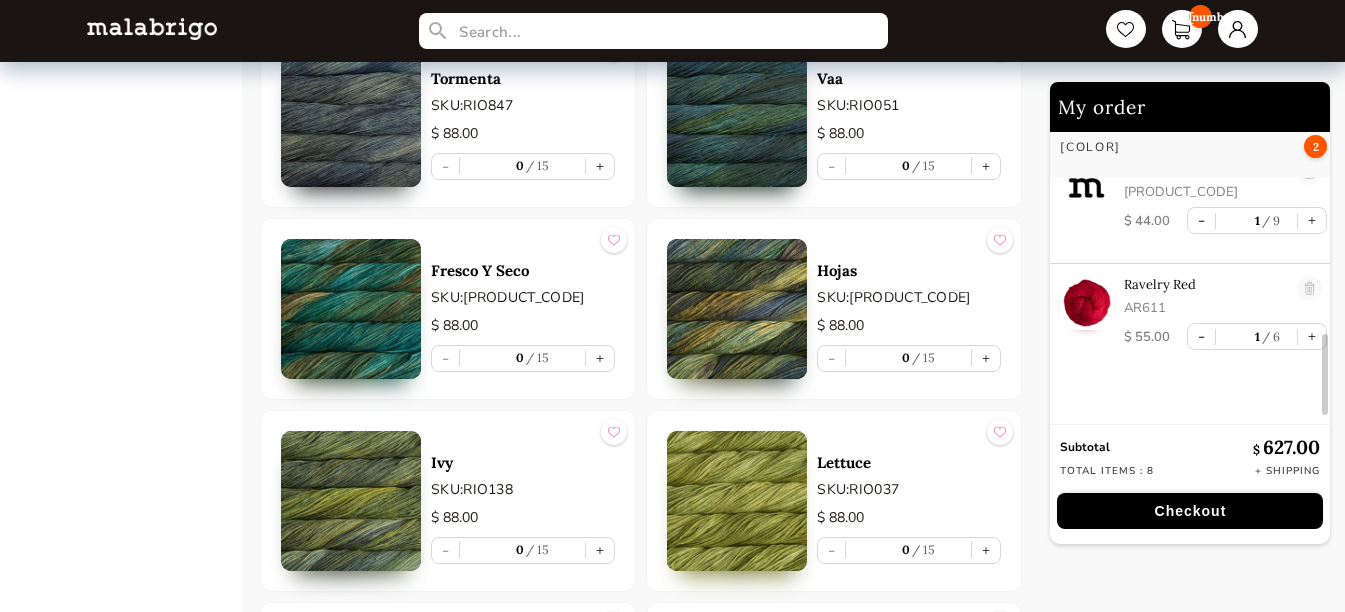 scroll, scrollTop: 768, scrollLeft: 0, axis: vertical 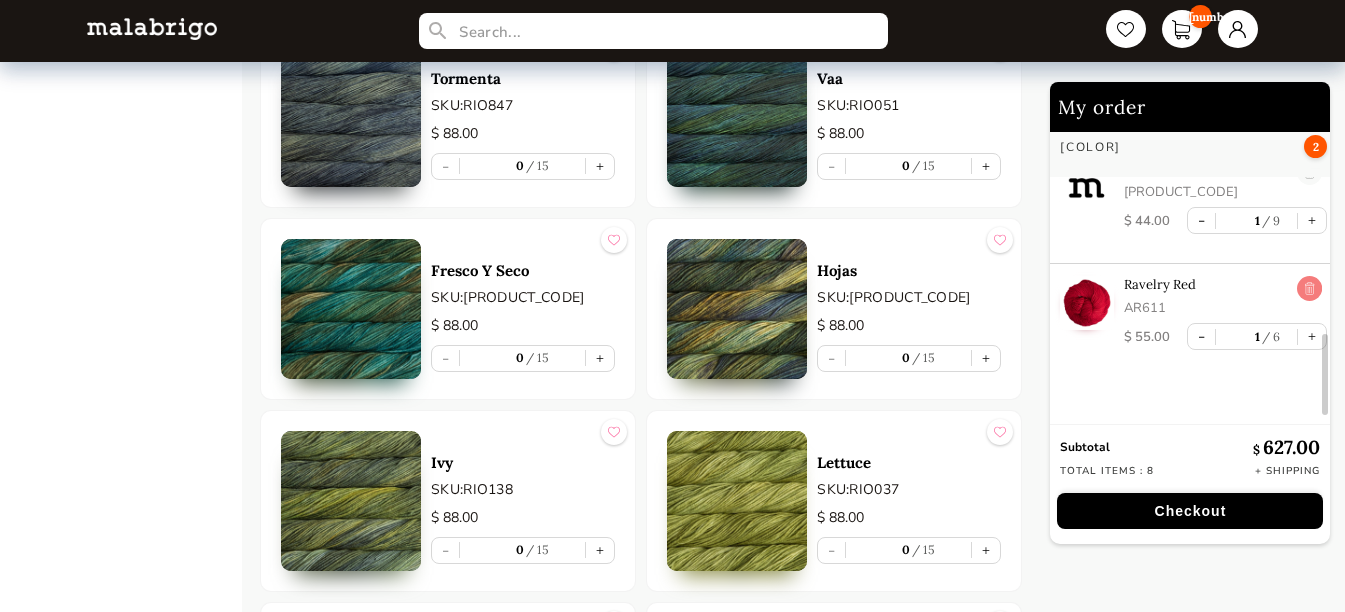 click at bounding box center [1310, 289] 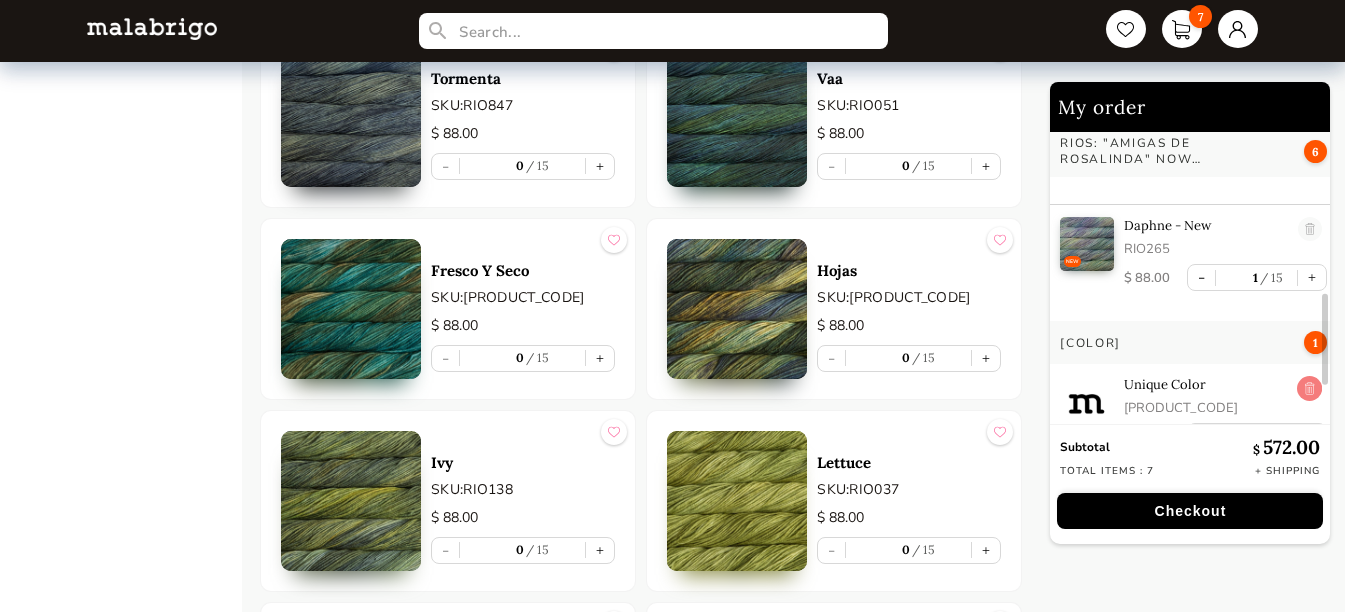 click at bounding box center [1310, 389] 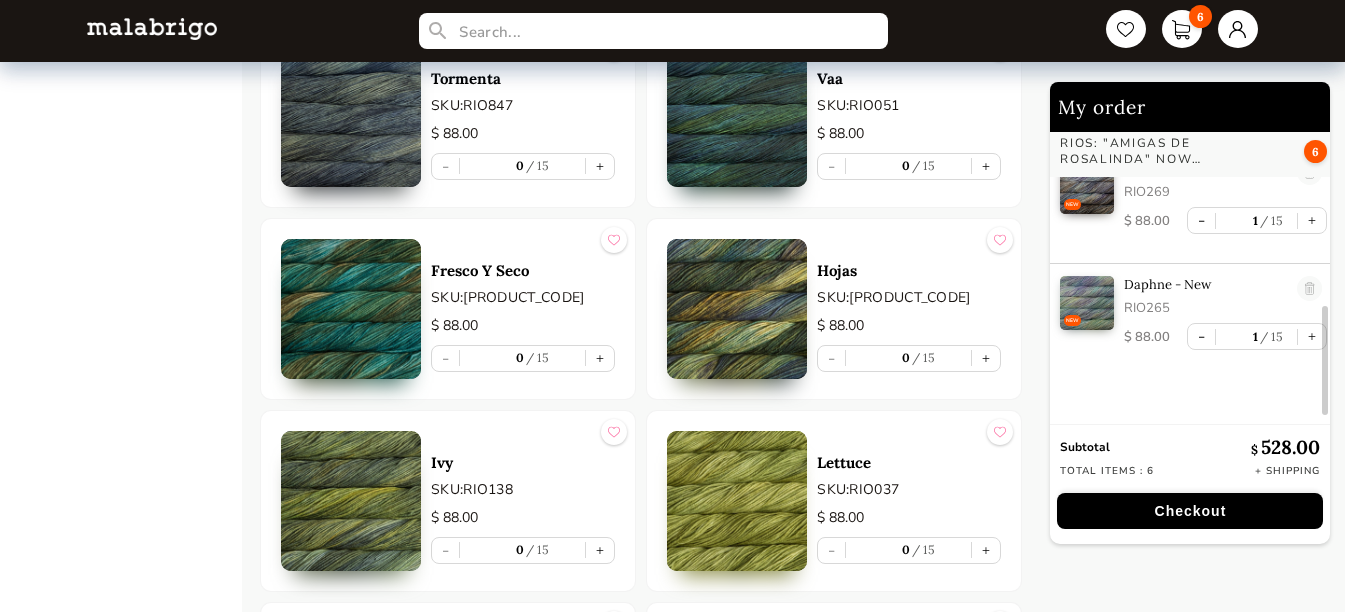 scroll, scrollTop: 493, scrollLeft: 0, axis: vertical 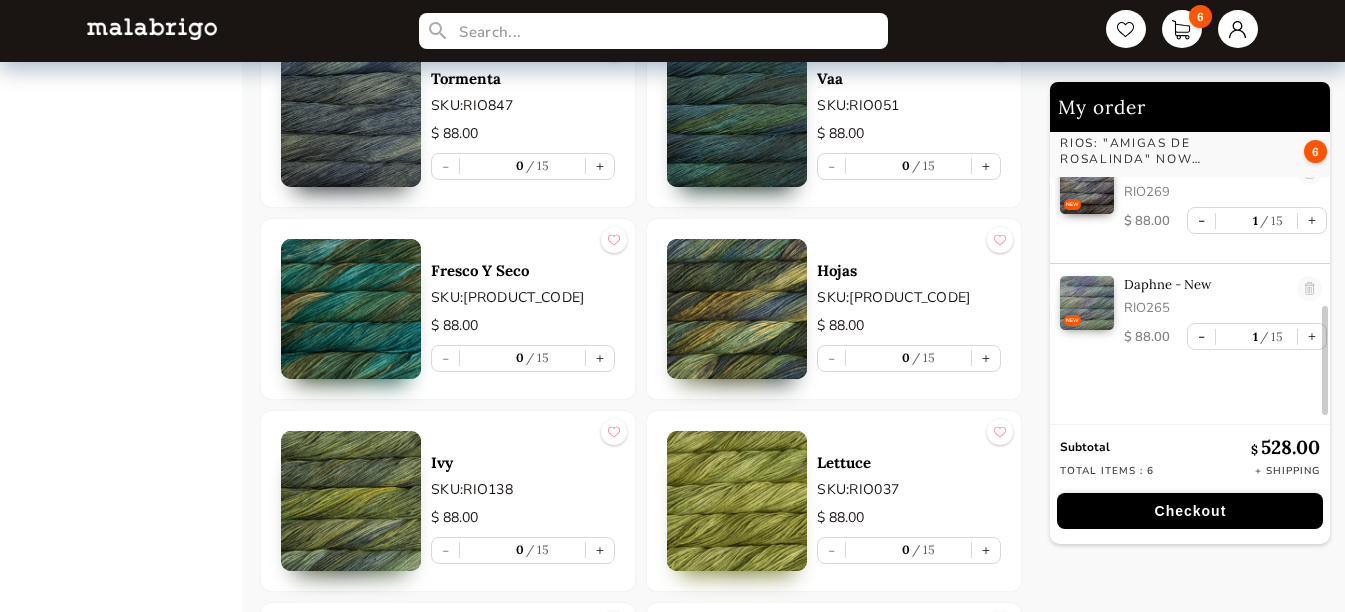 click on "Checkout" at bounding box center [1190, 511] 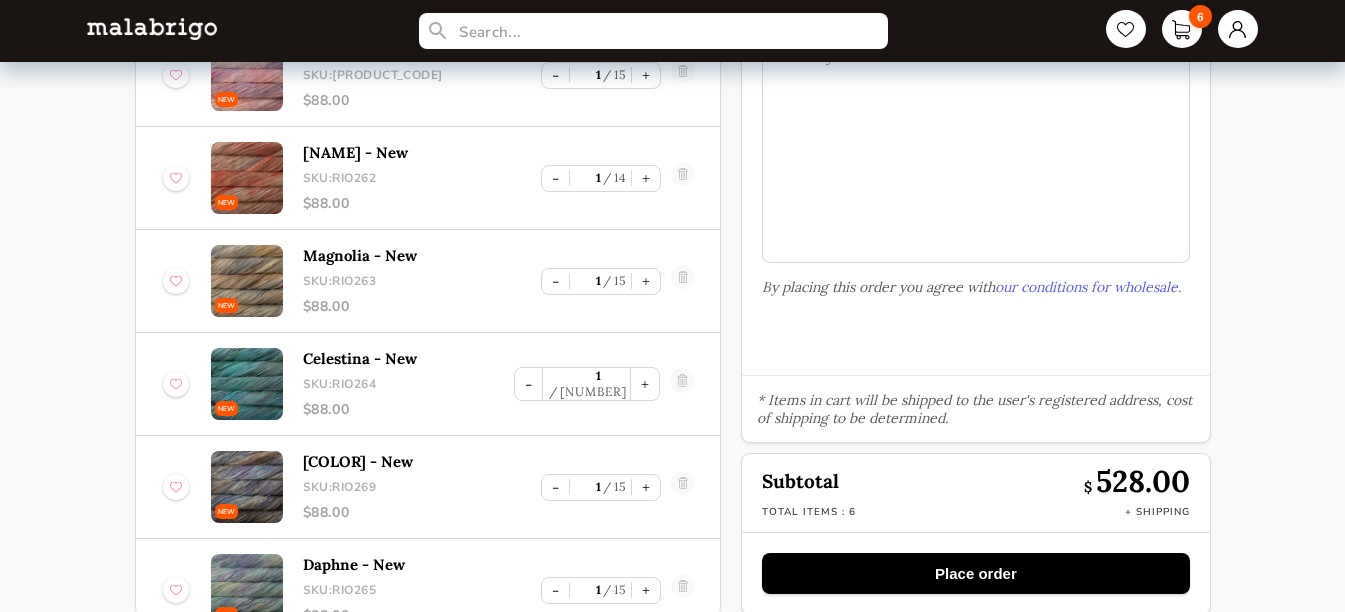 scroll, scrollTop: 208, scrollLeft: 0, axis: vertical 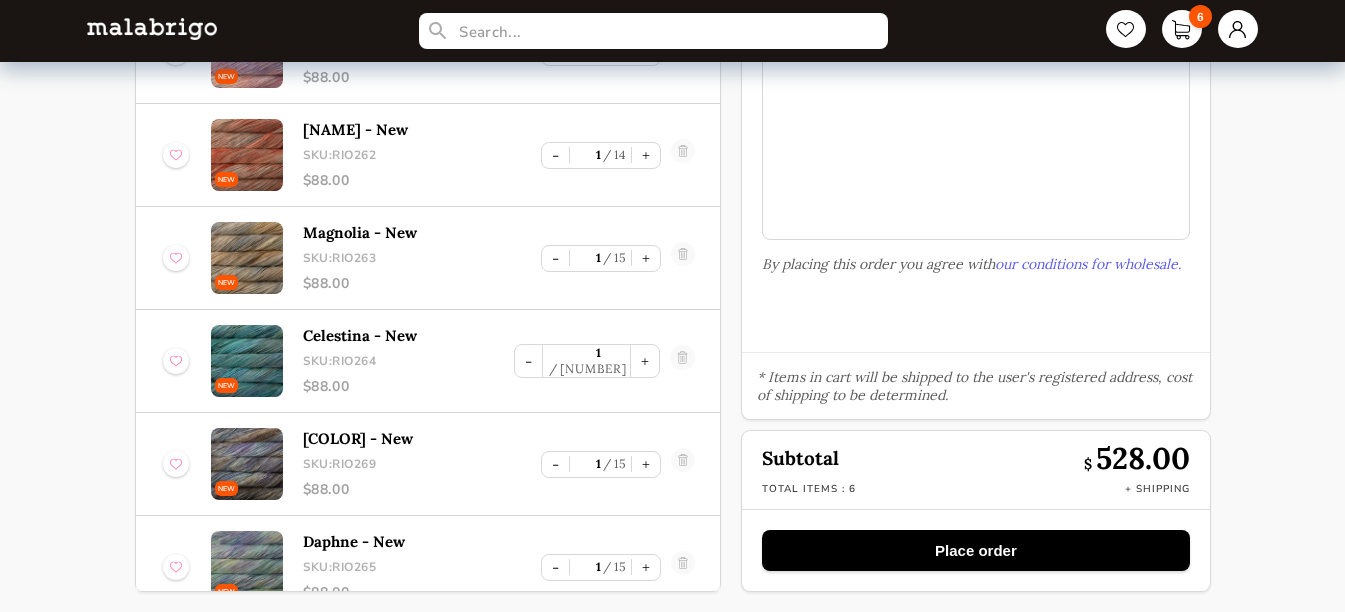 click on "Place order" at bounding box center [975, 550] 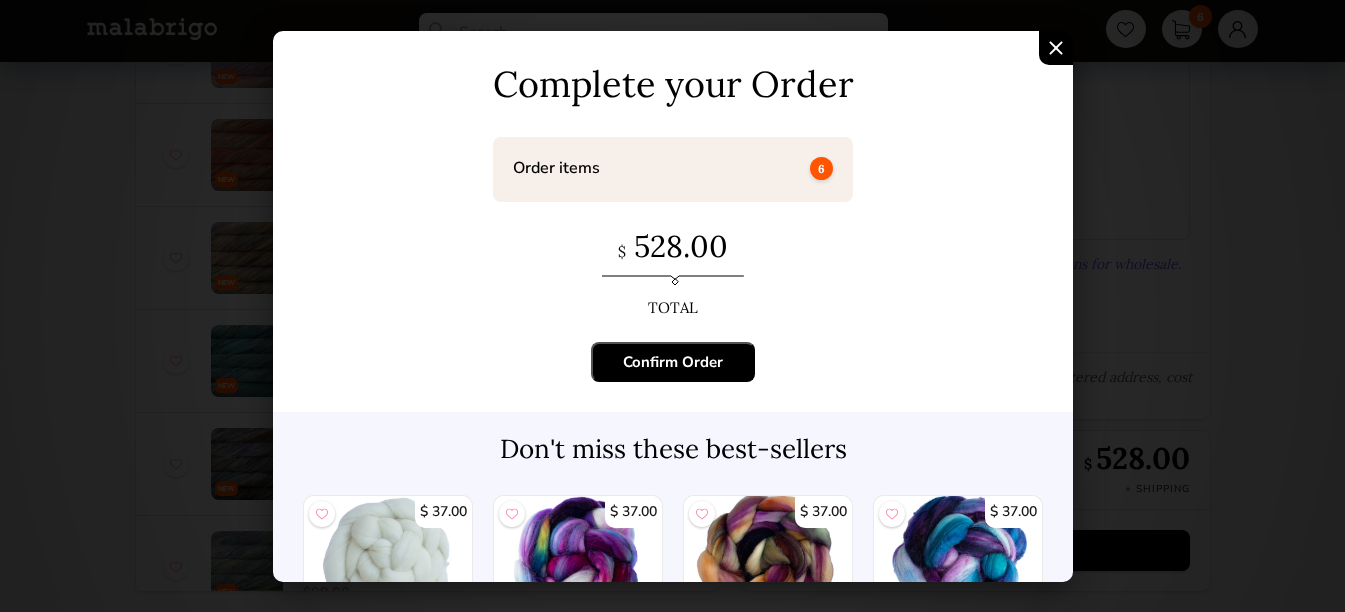 click on "Confirm Order" at bounding box center (673, 362) 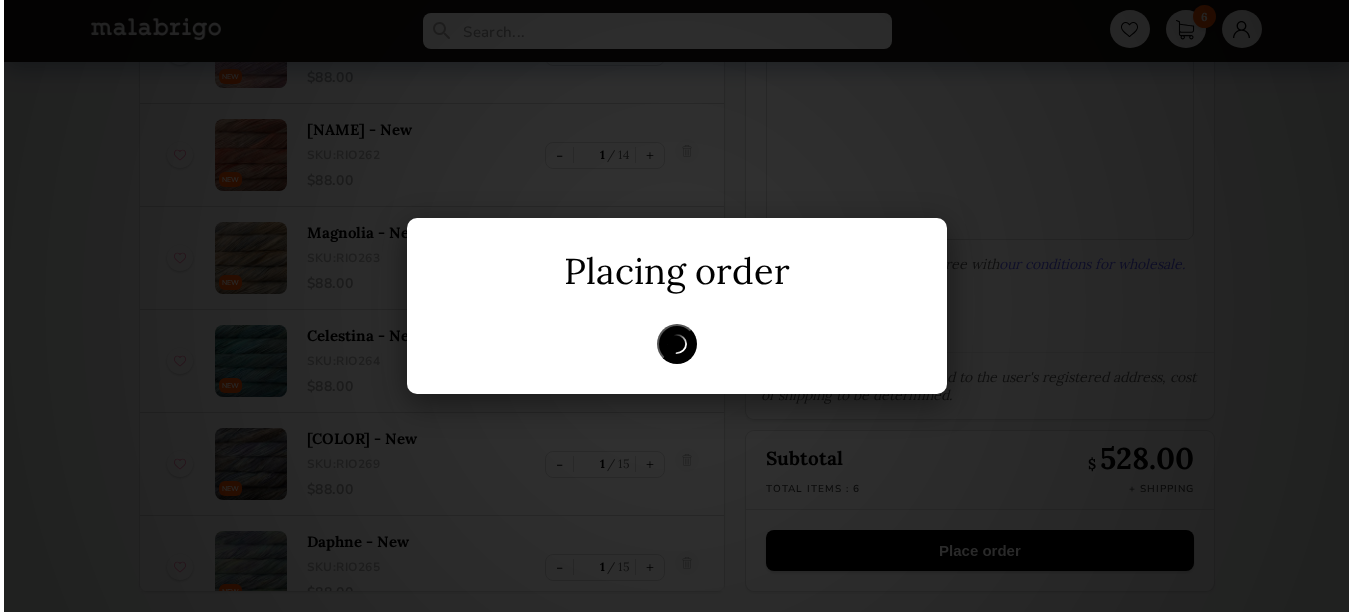 scroll, scrollTop: 0, scrollLeft: 0, axis: both 